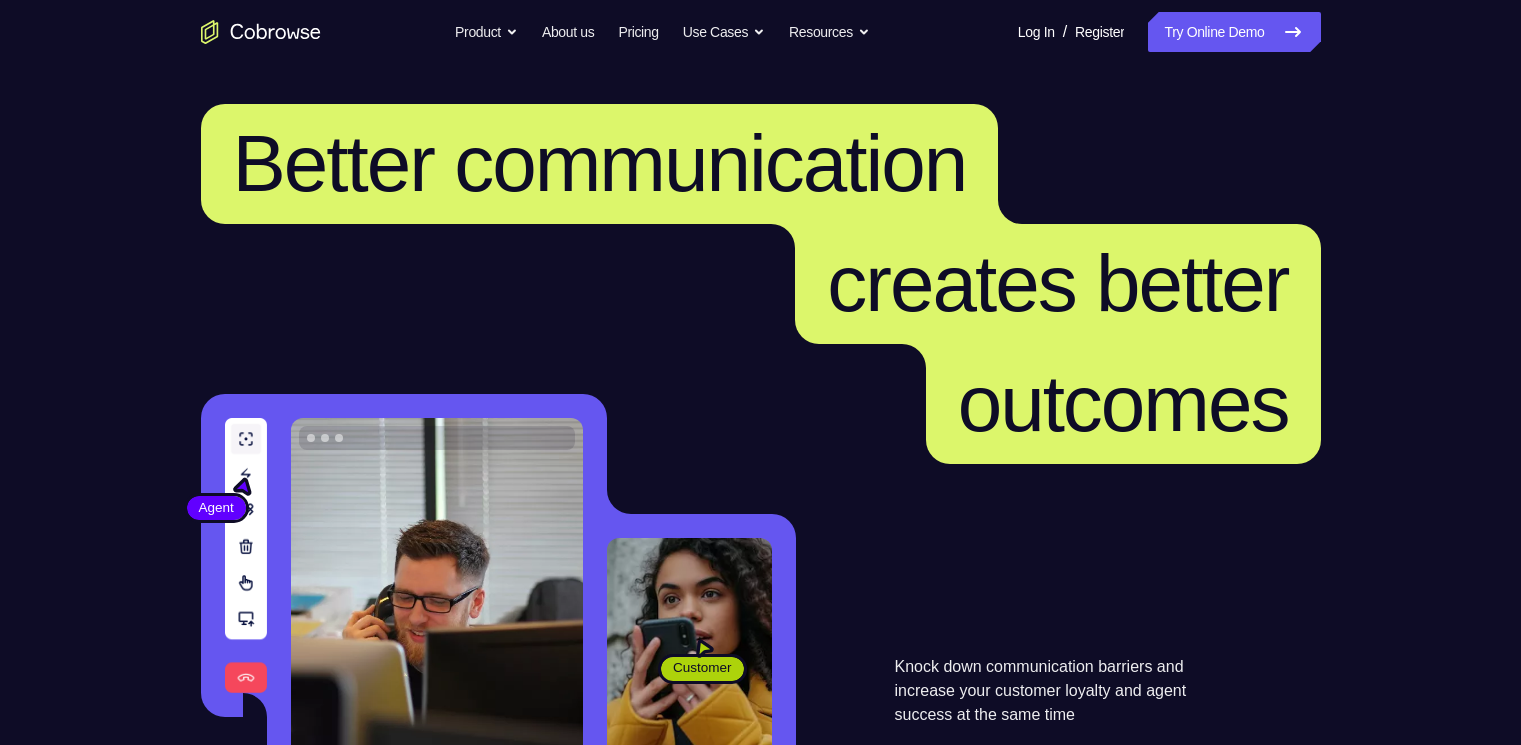 scroll, scrollTop: 300, scrollLeft: 0, axis: vertical 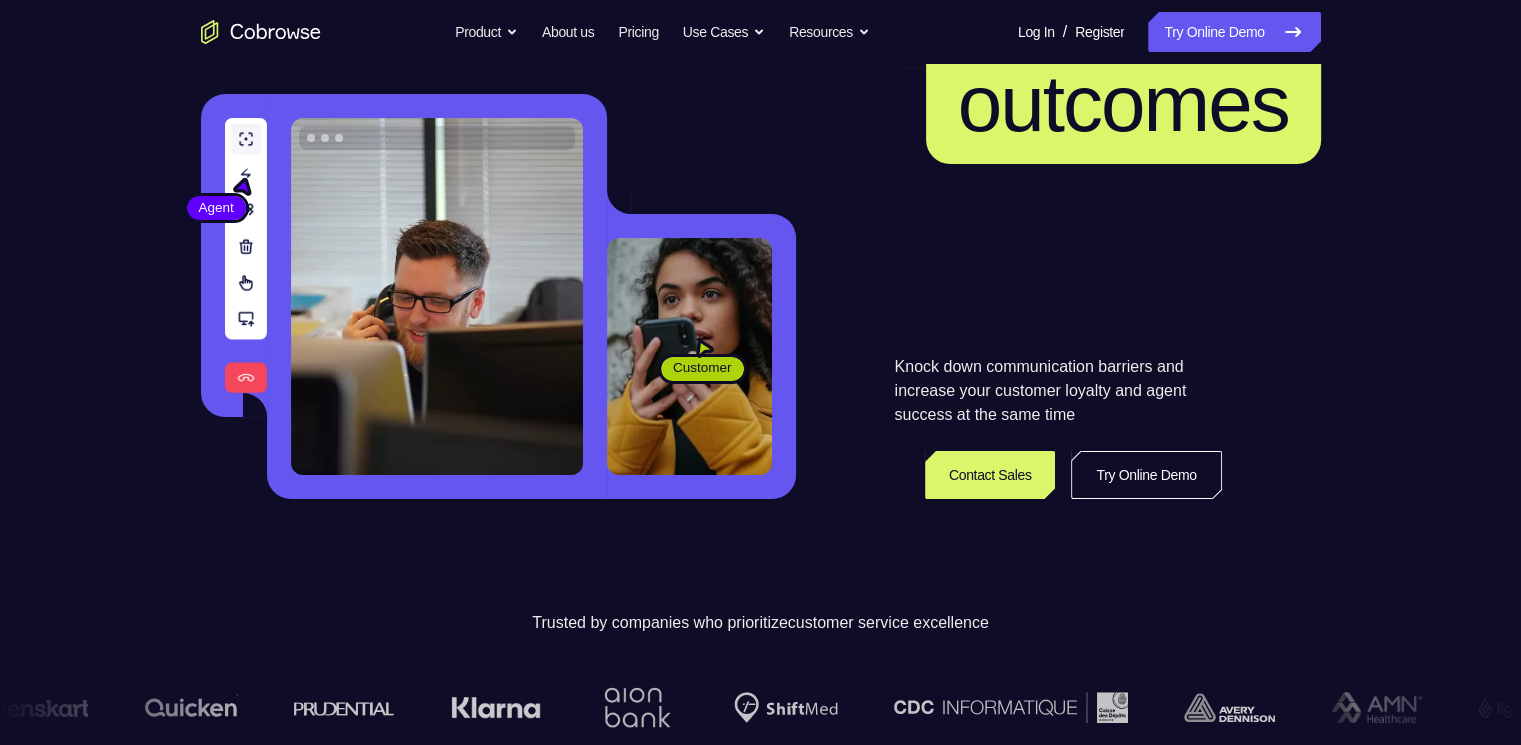click on "Try Online Demo" at bounding box center [1146, 475] 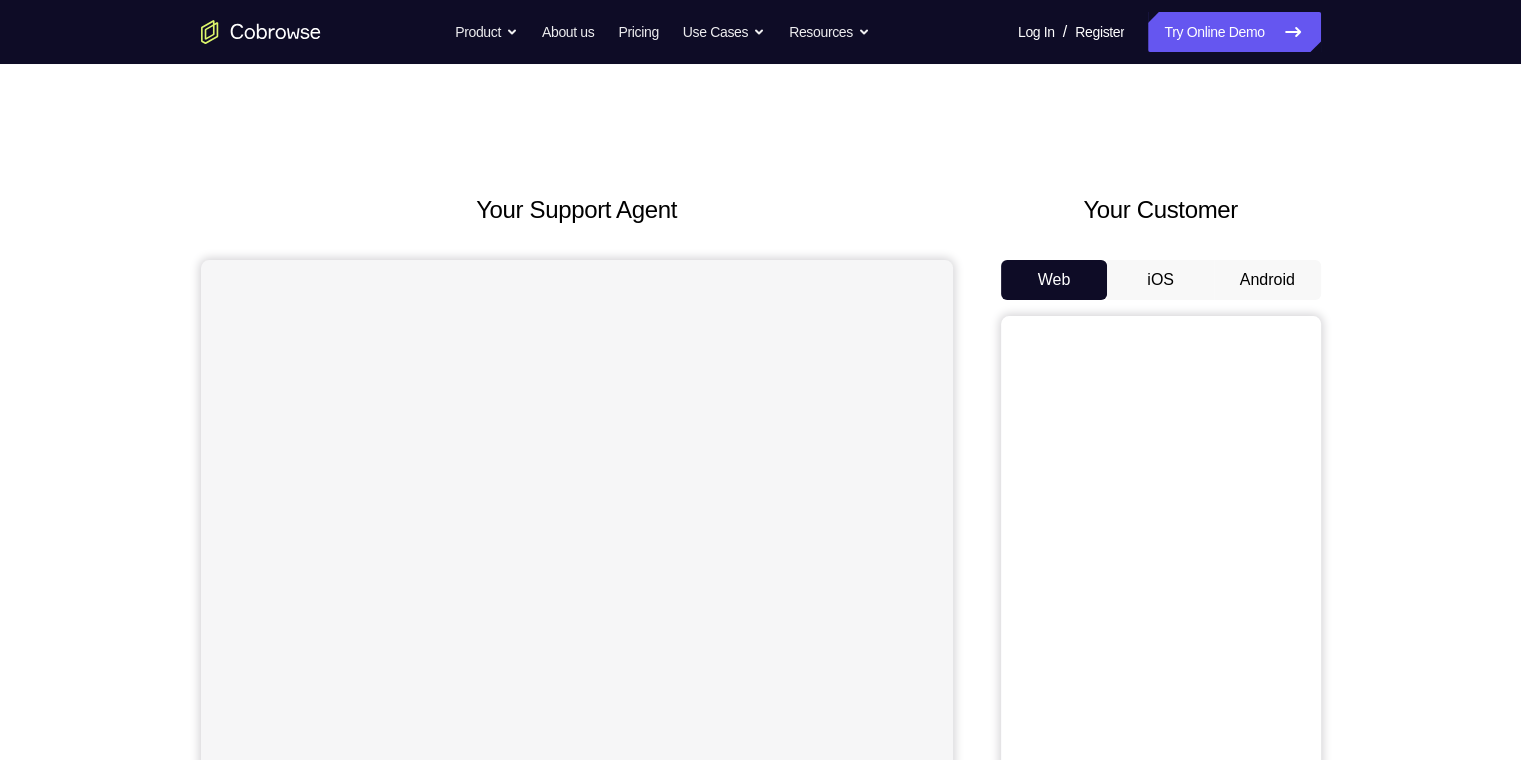 scroll, scrollTop: 100, scrollLeft: 0, axis: vertical 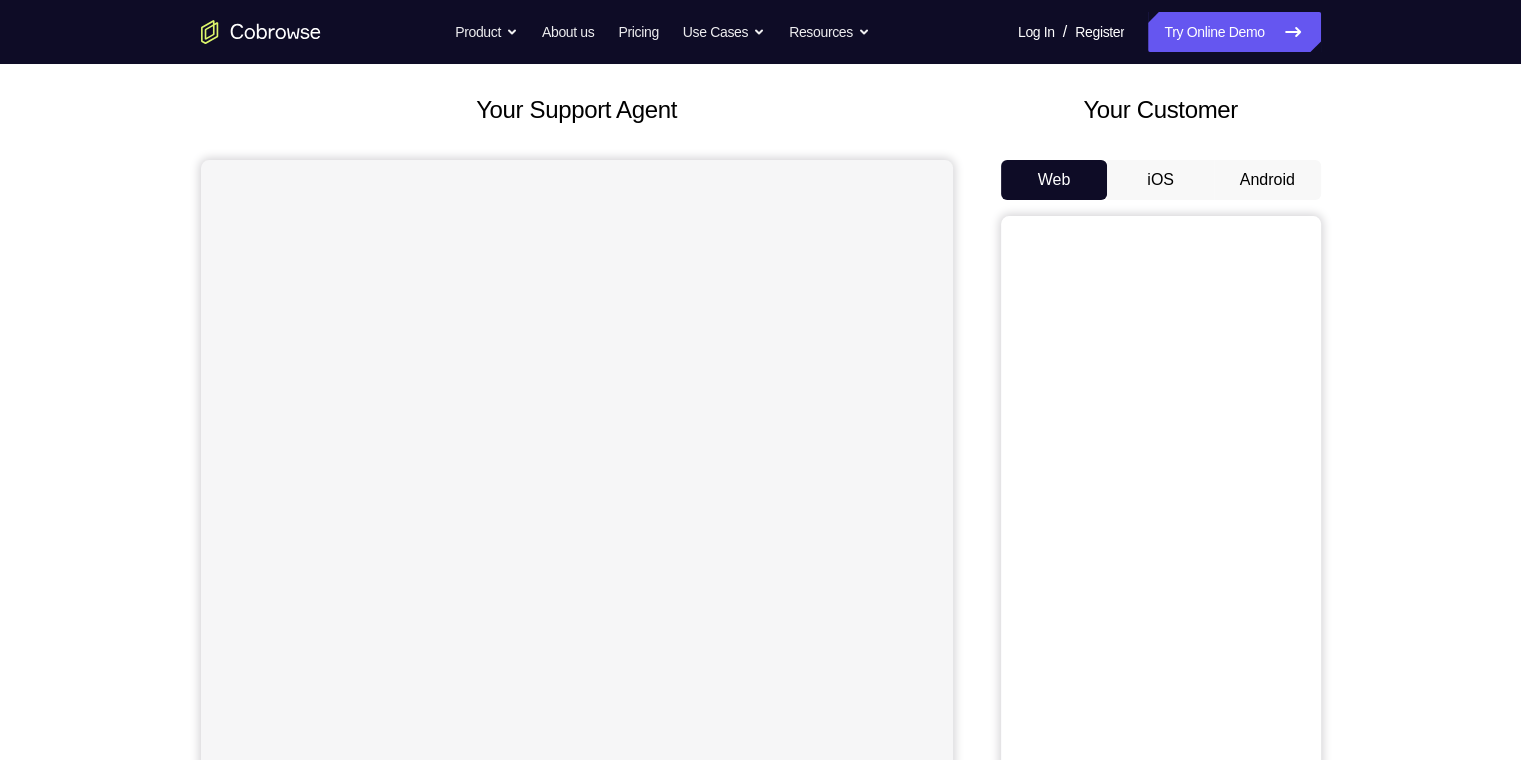 click on "Android" at bounding box center (1267, 180) 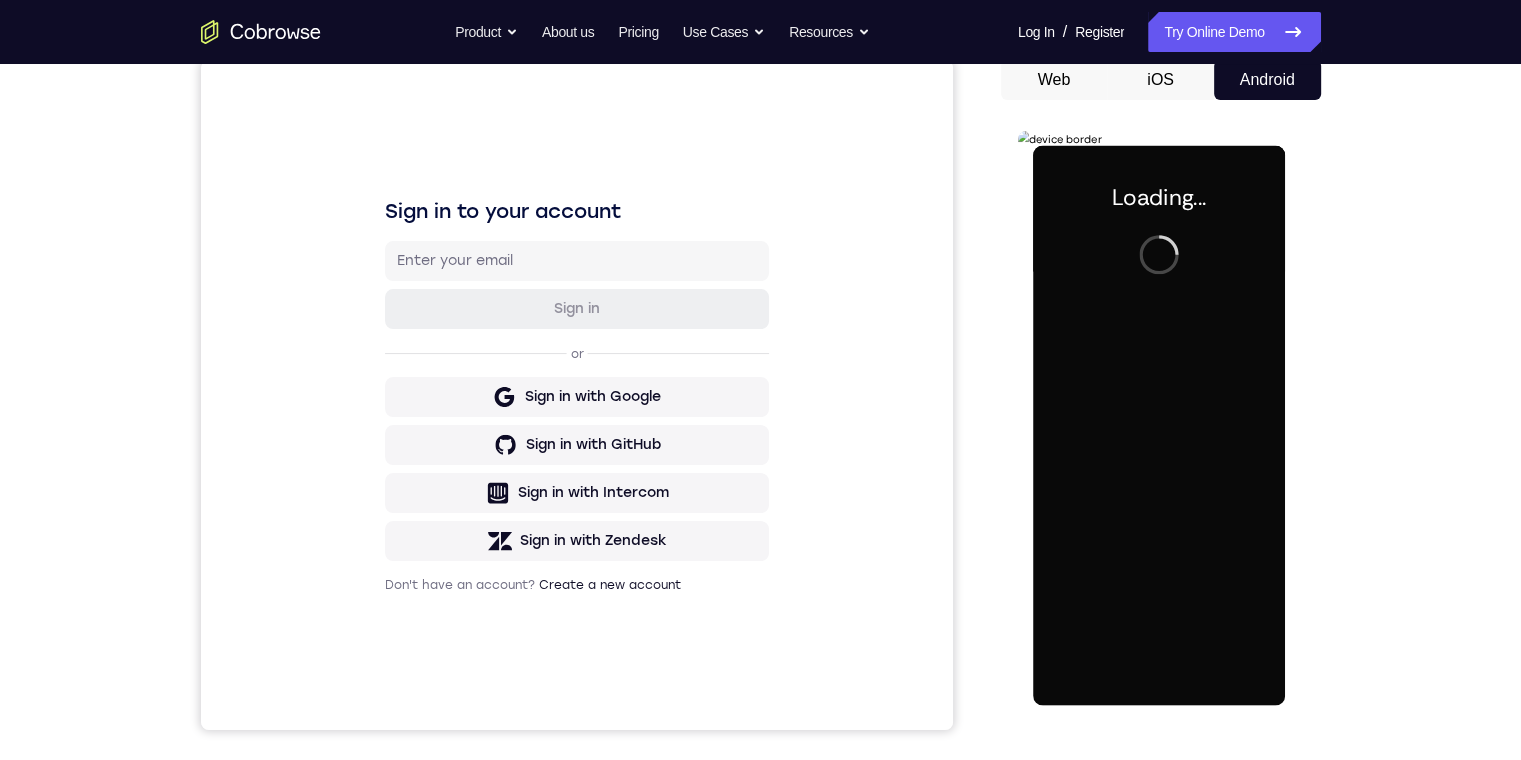 scroll, scrollTop: 0, scrollLeft: 0, axis: both 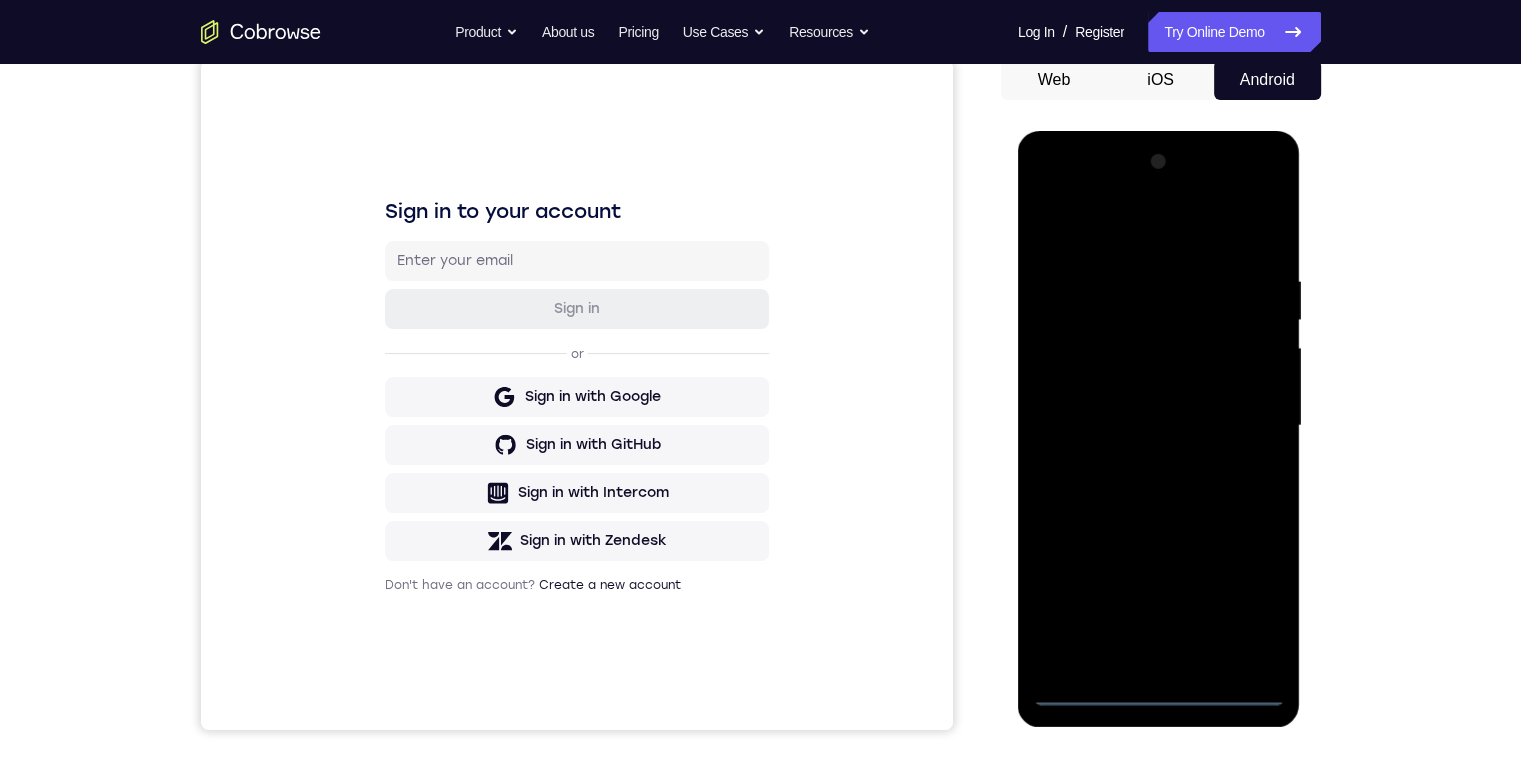 click at bounding box center (1159, 426) 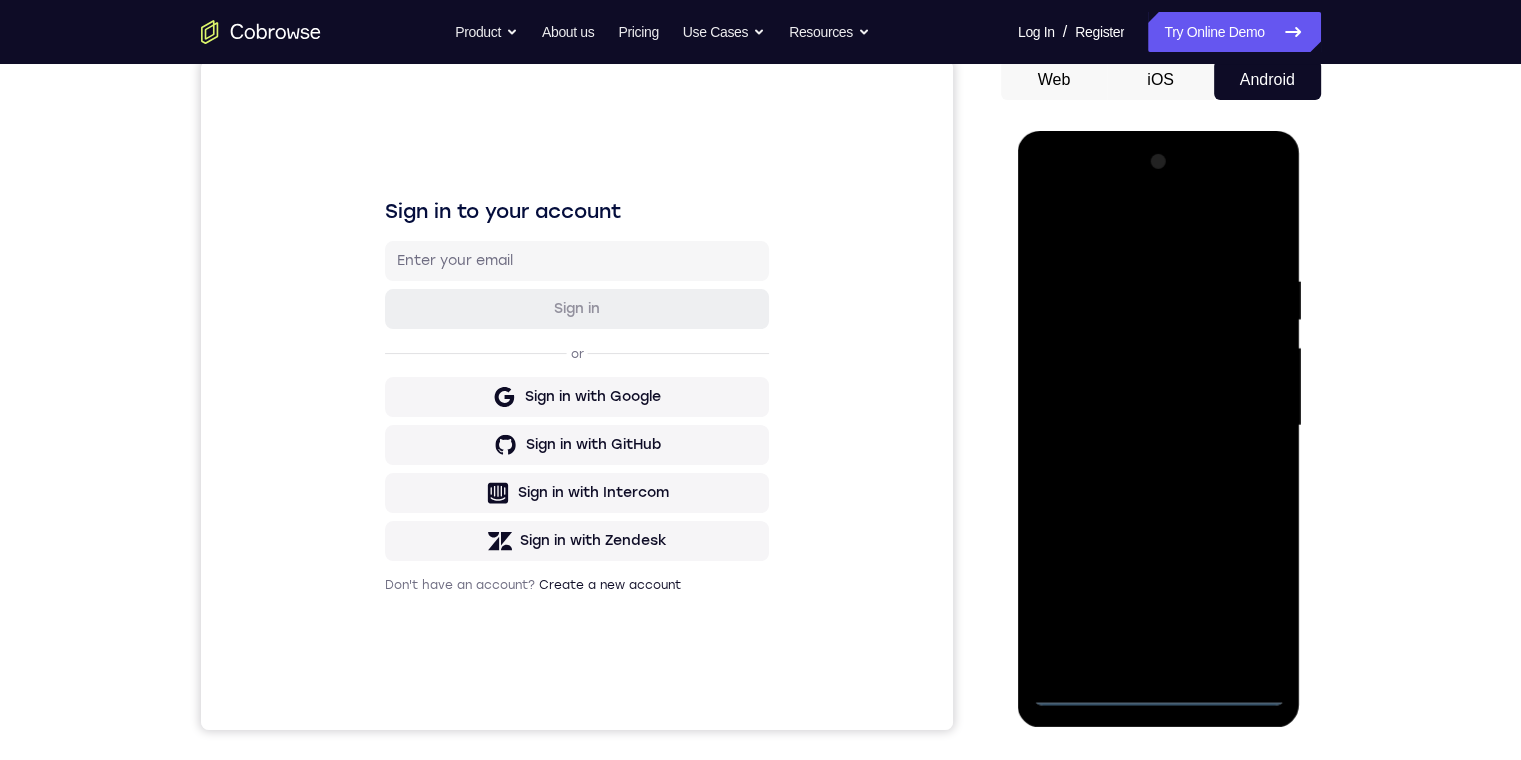 drag, startPoint x: 1216, startPoint y: 492, endPoint x: 1107, endPoint y: 257, distance: 259.04825 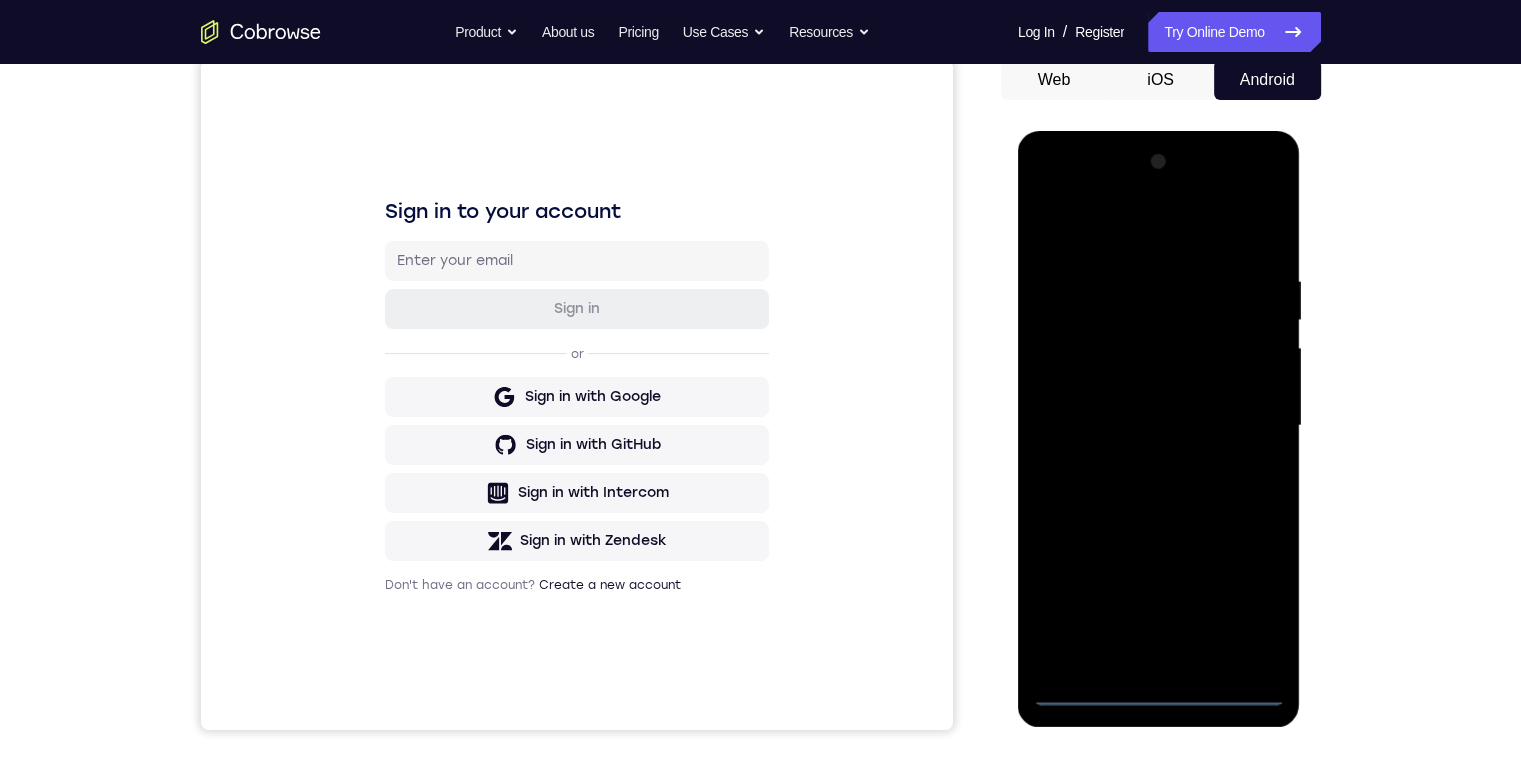 click at bounding box center (1159, 426) 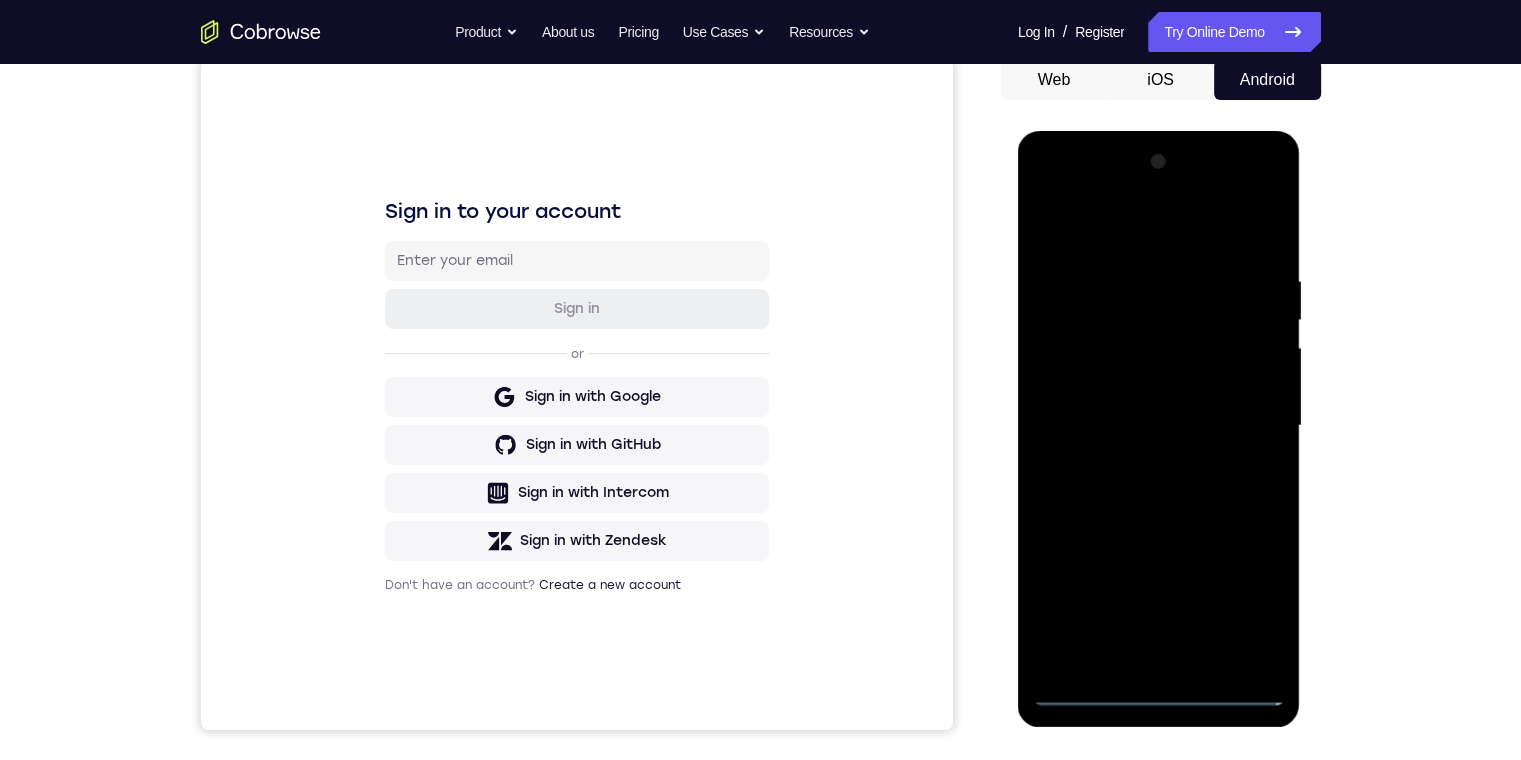 click at bounding box center (1159, 426) 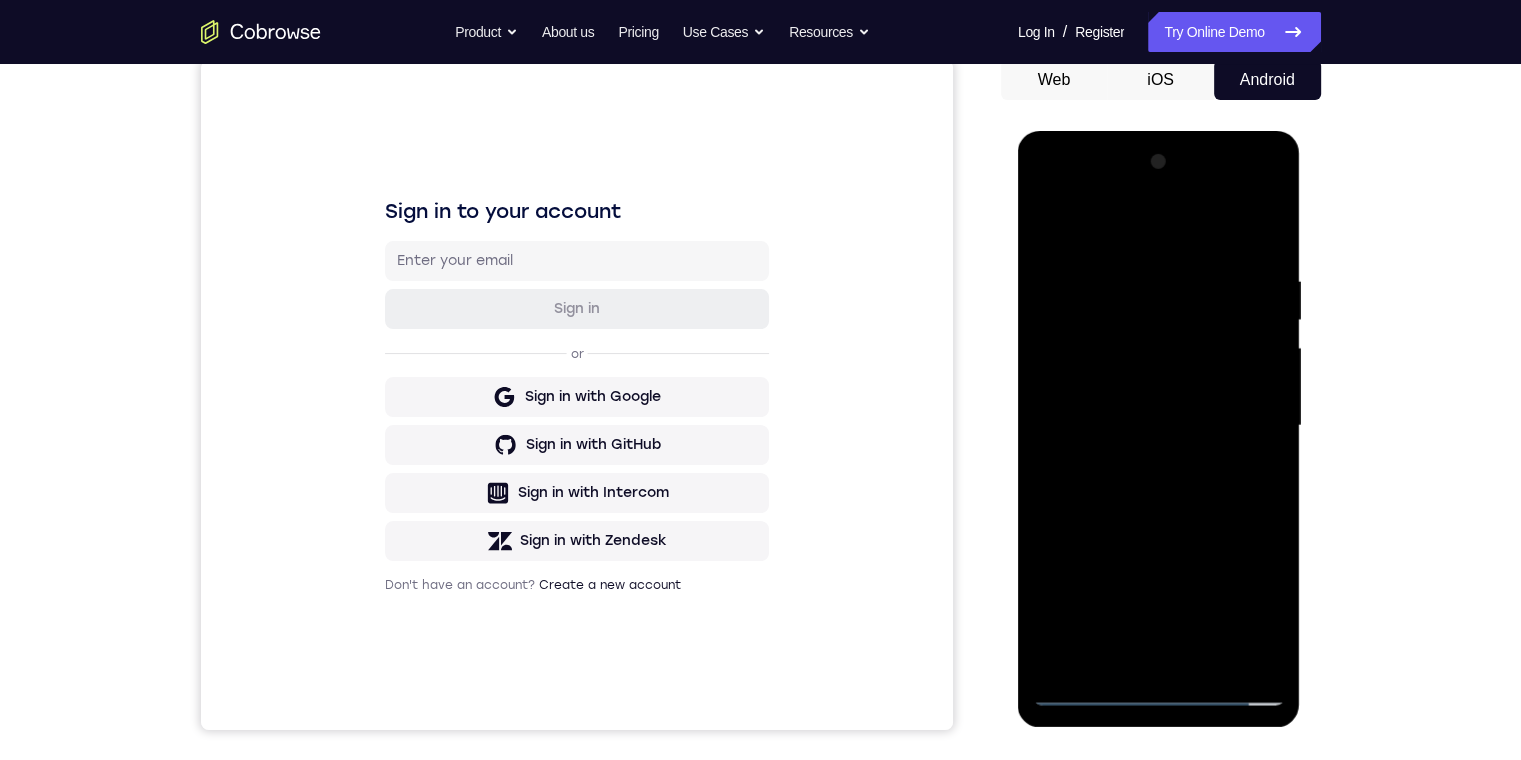 click at bounding box center (1159, 426) 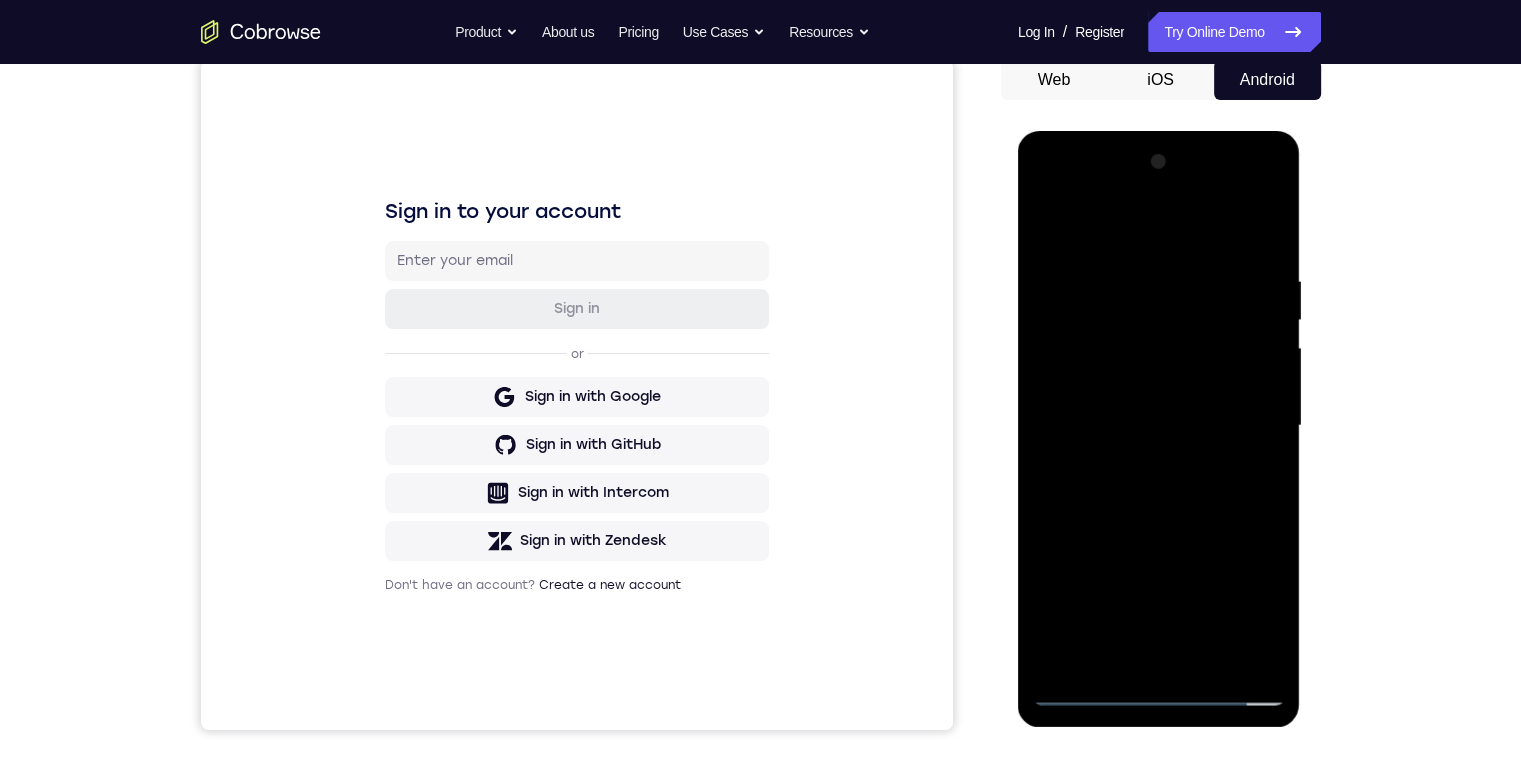 click at bounding box center (1159, 426) 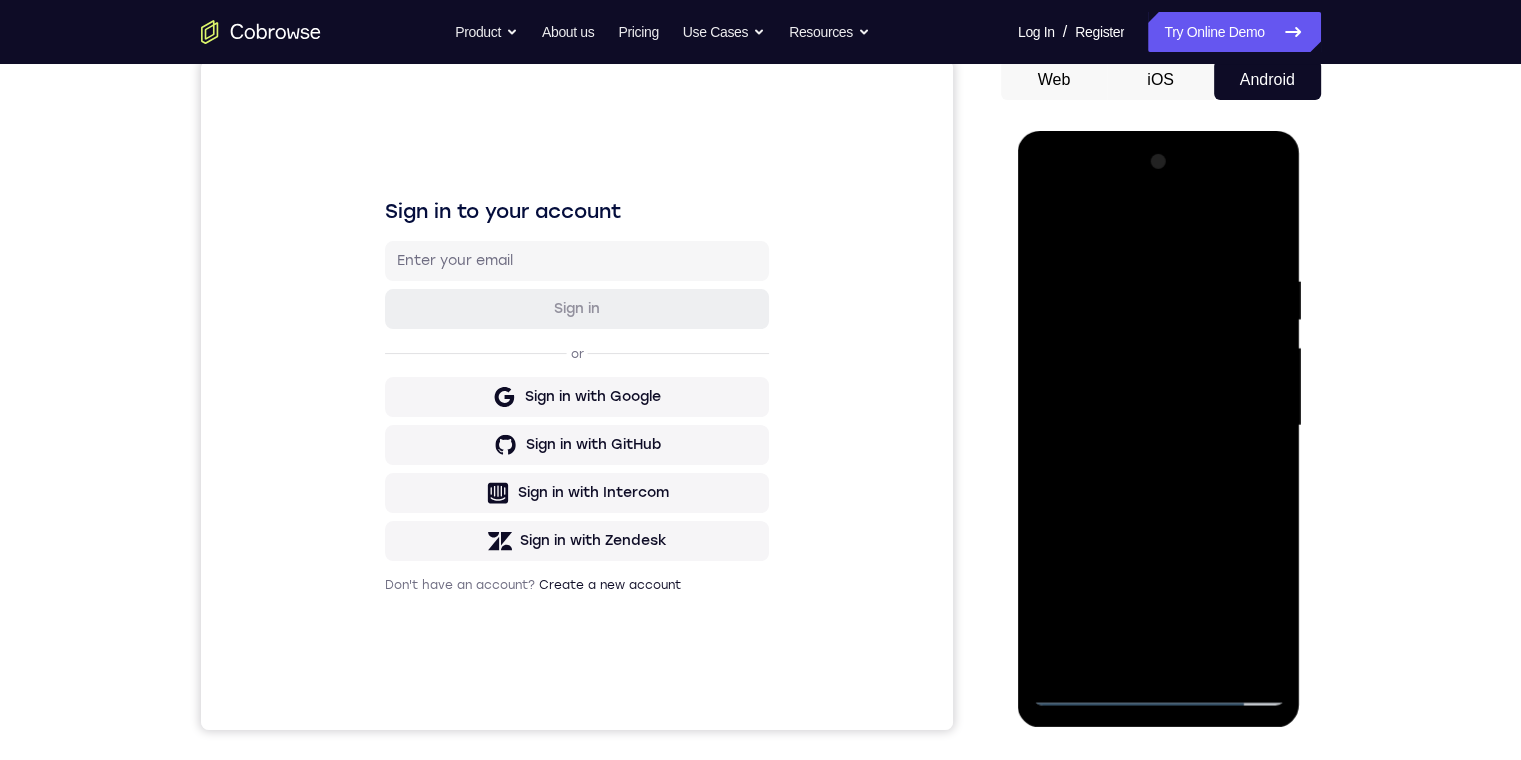 click at bounding box center (1159, 426) 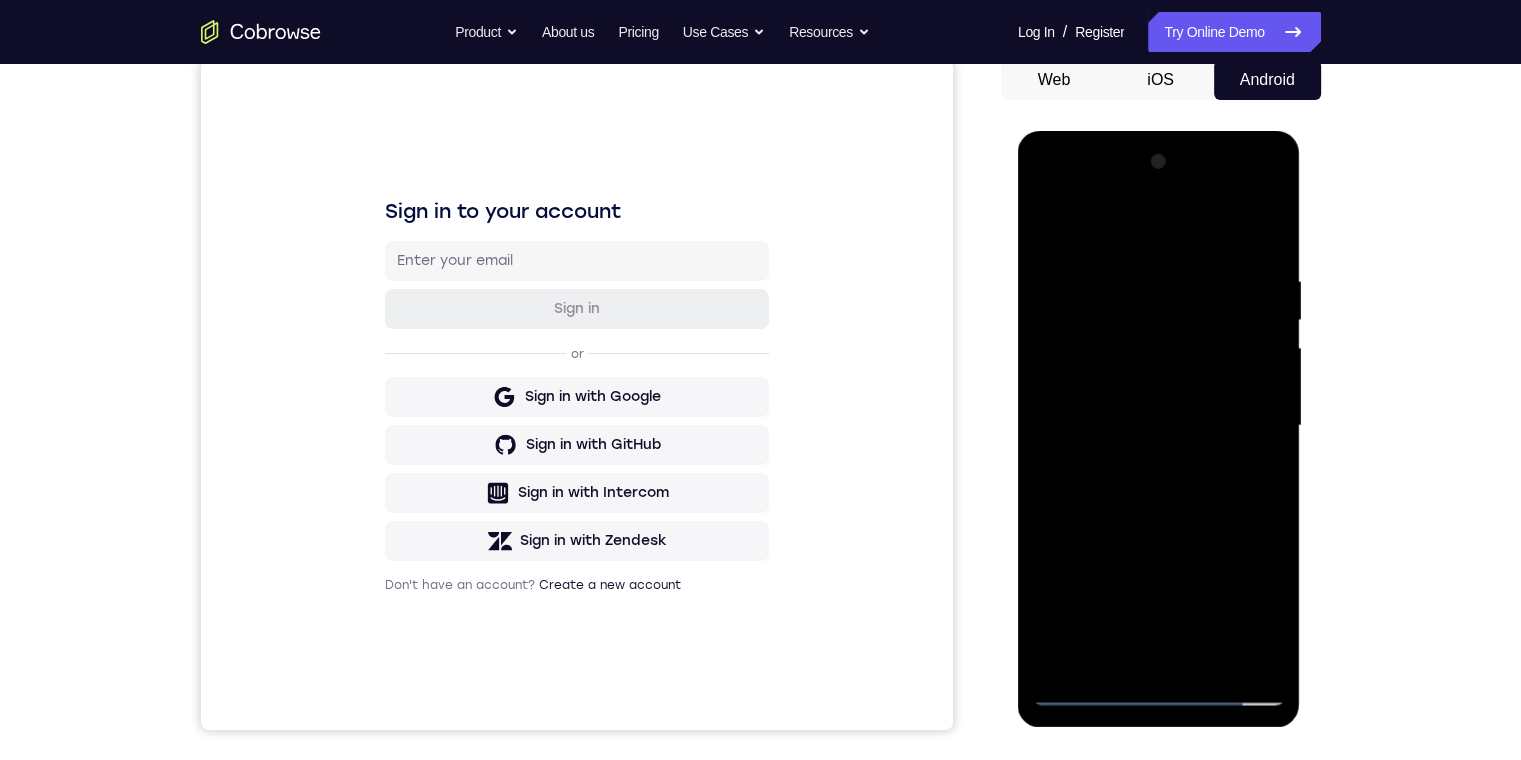 click at bounding box center (1159, 426) 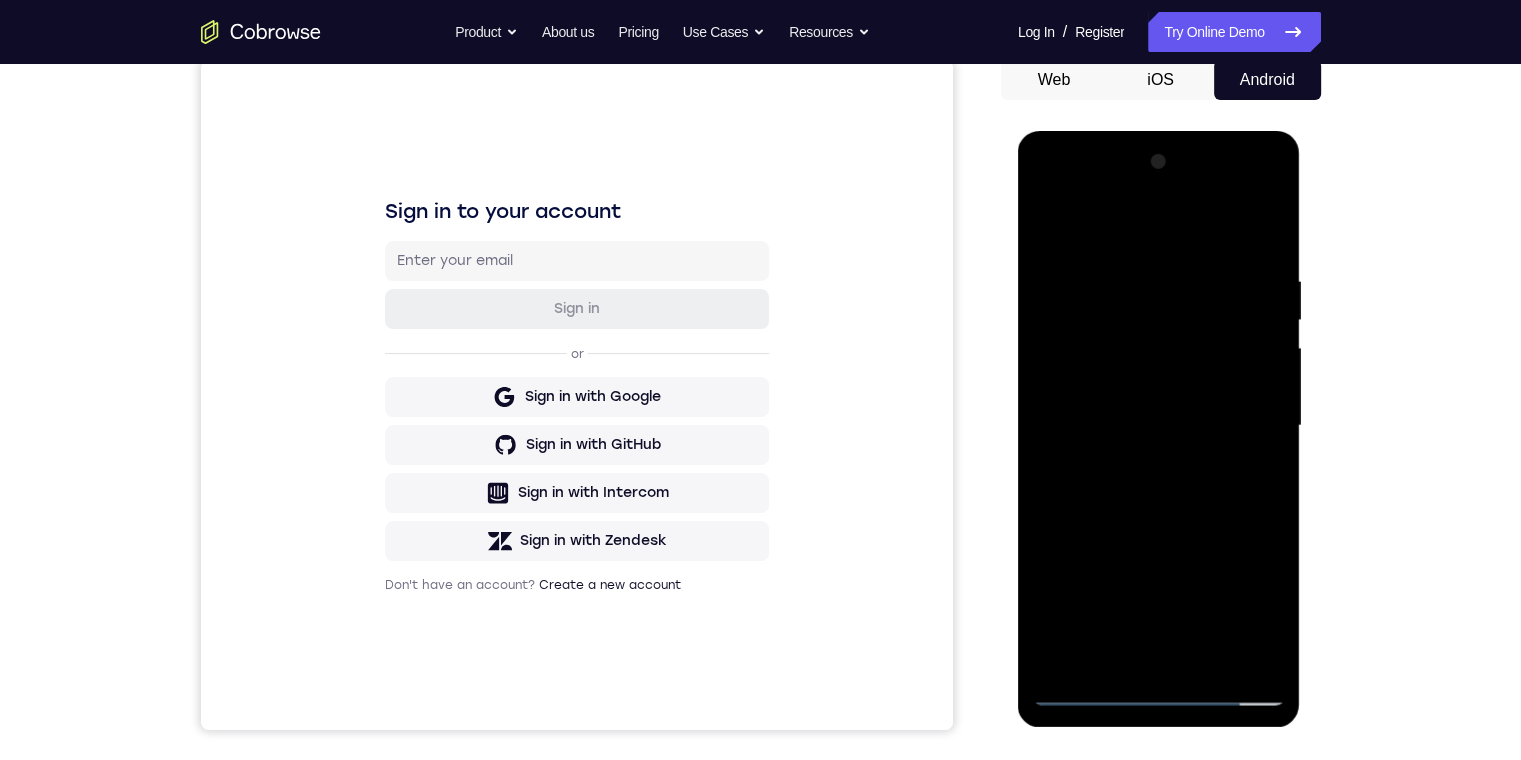 click at bounding box center (1159, 426) 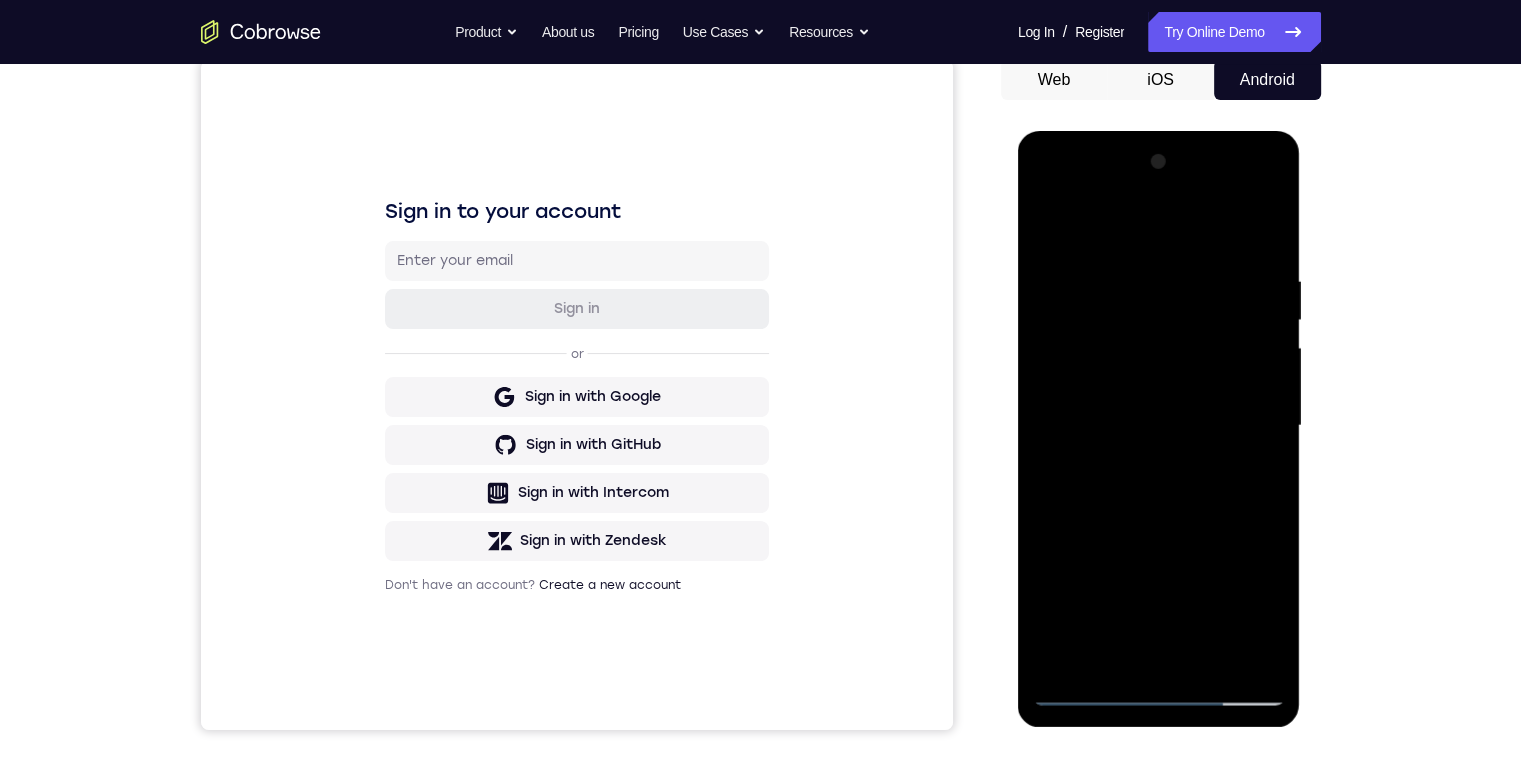 click at bounding box center (1159, 426) 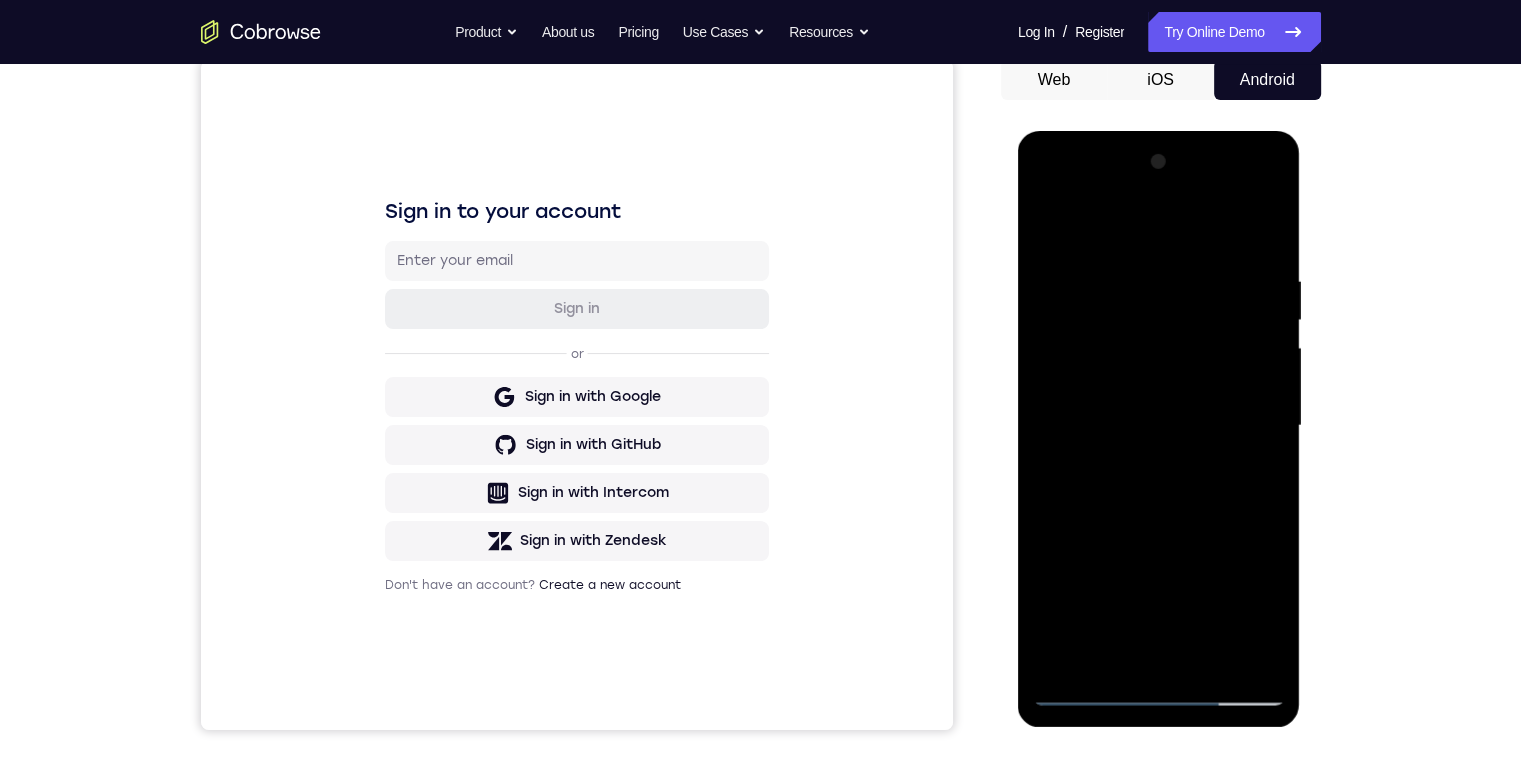 click at bounding box center (1159, 426) 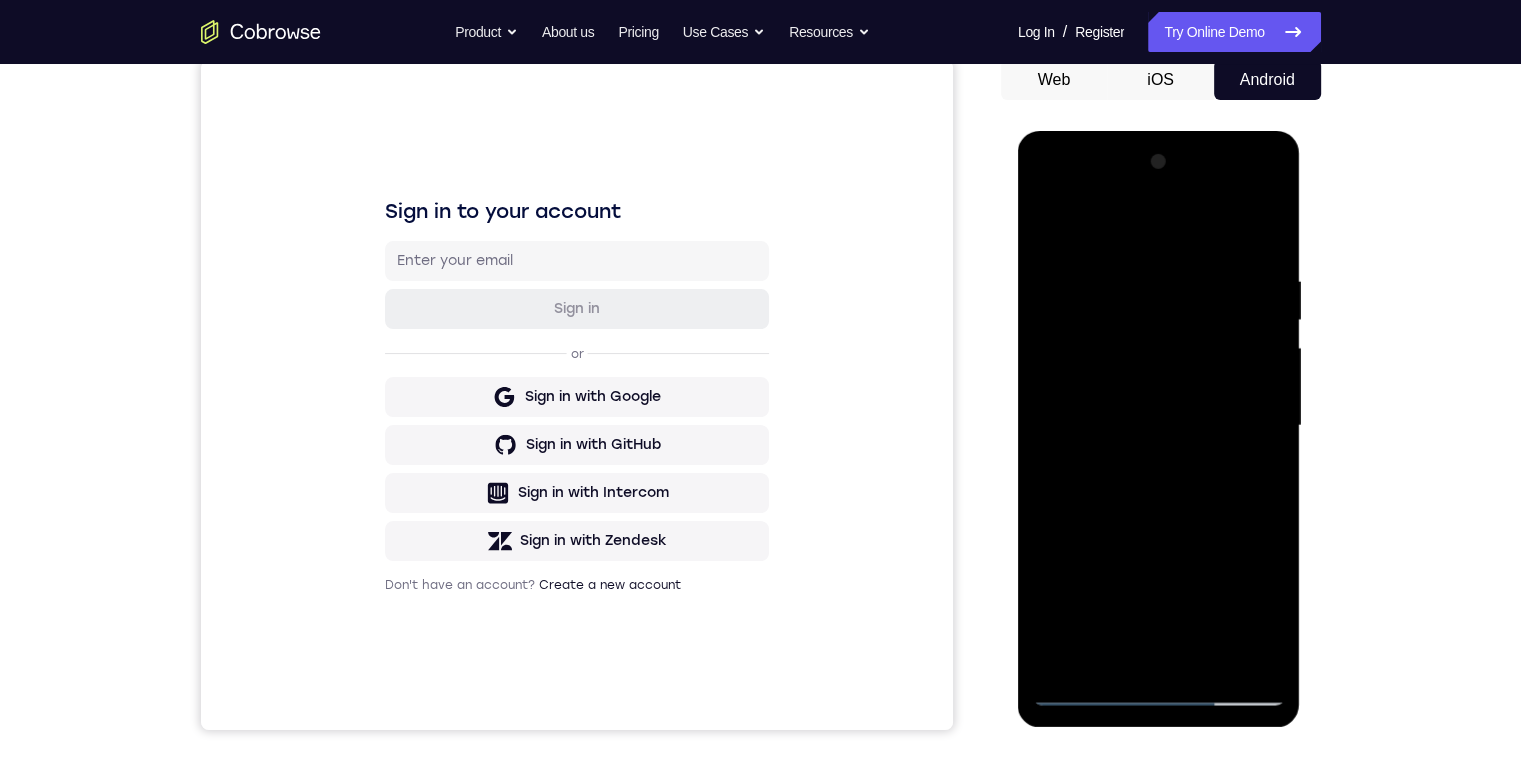 click at bounding box center (1159, 426) 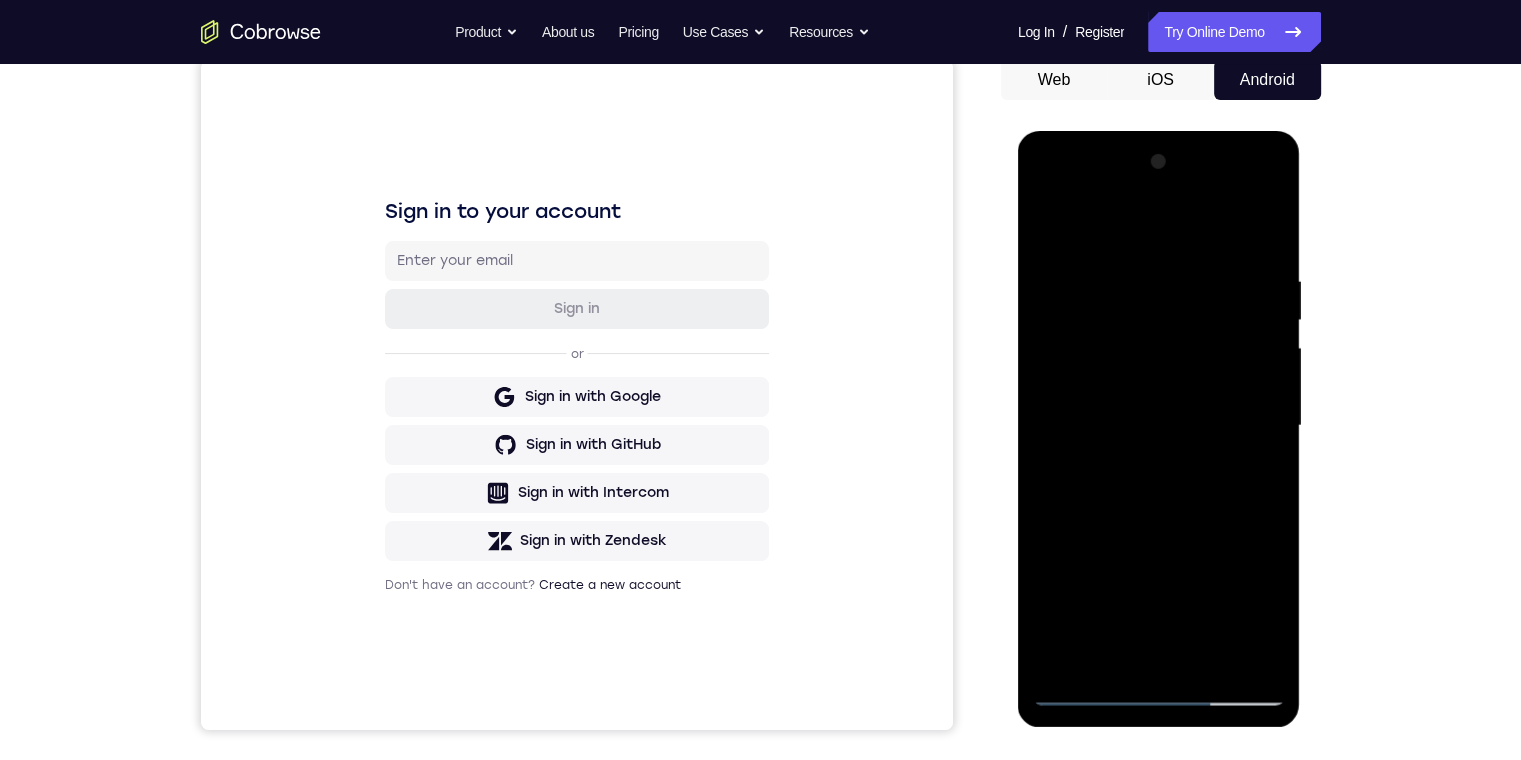 click at bounding box center [1159, 426] 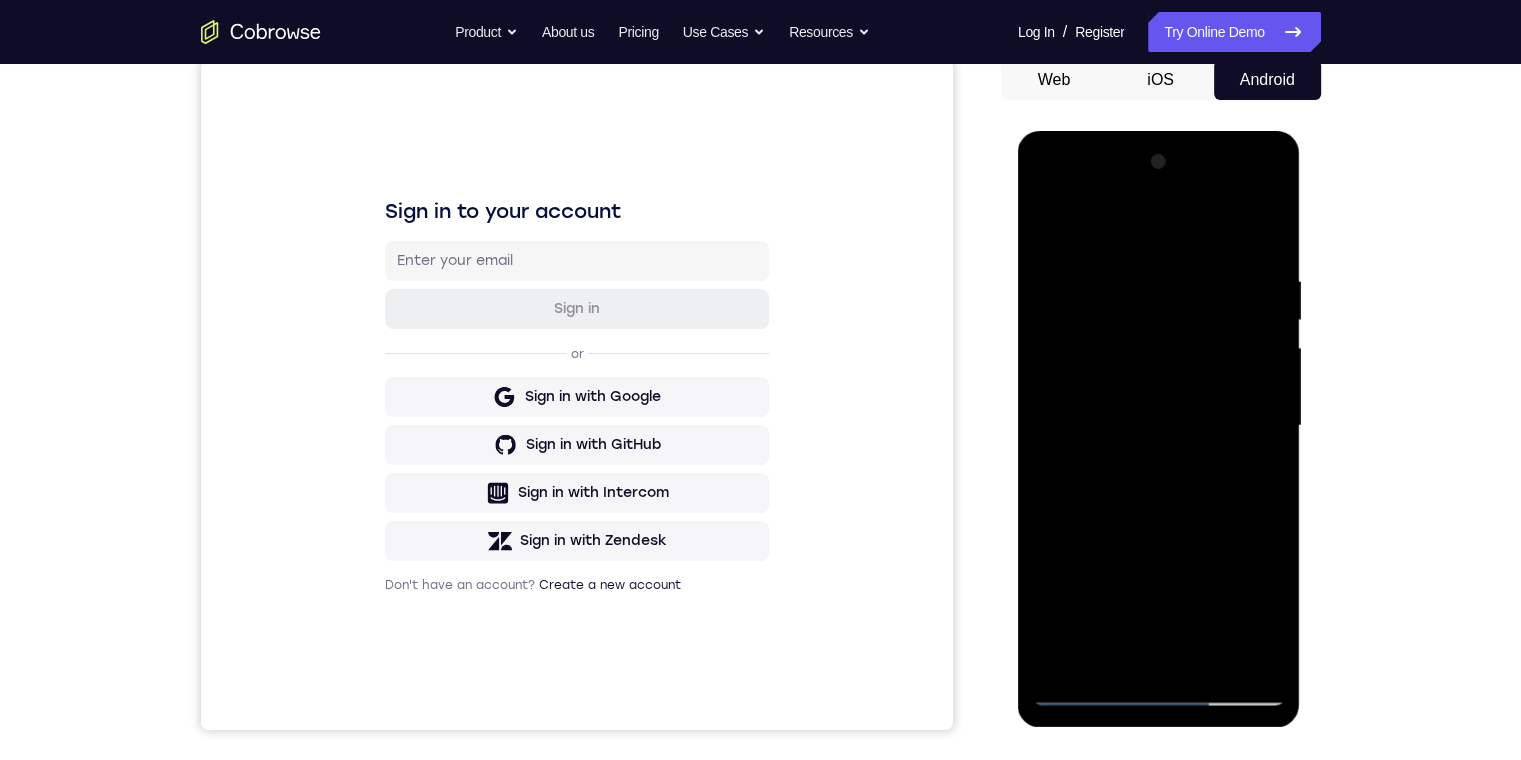 click at bounding box center [1159, 426] 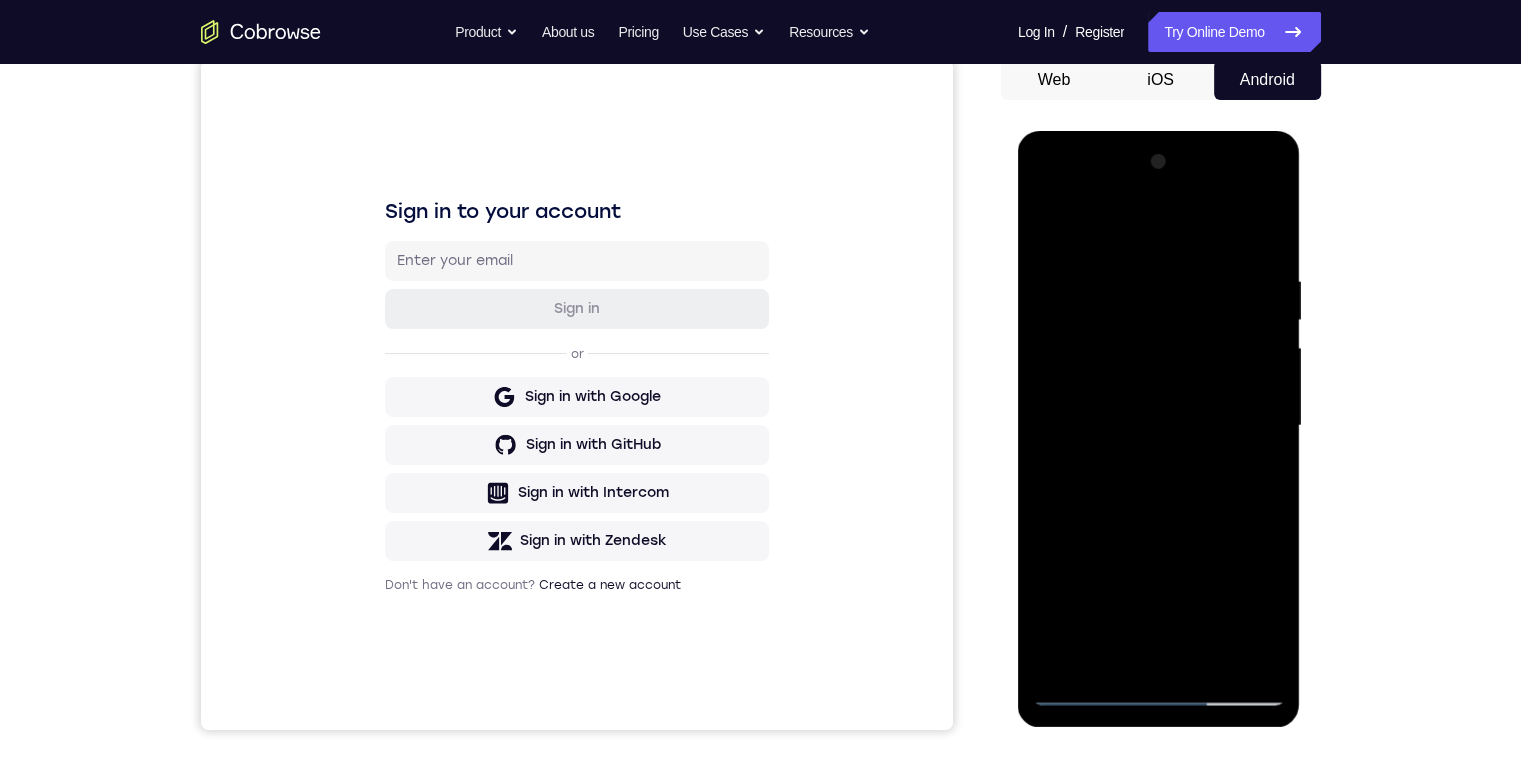 click at bounding box center (1159, 426) 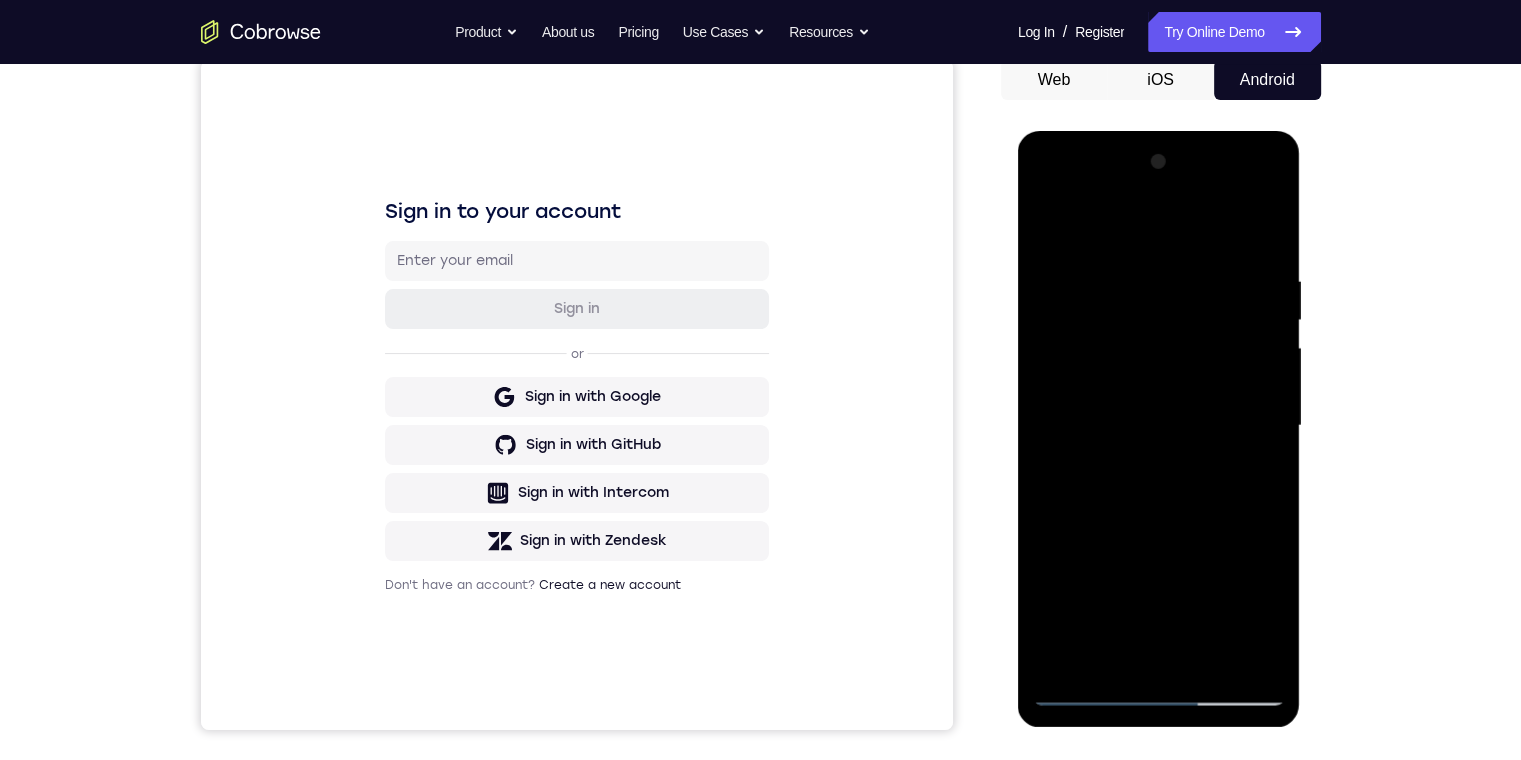 click at bounding box center (1159, 426) 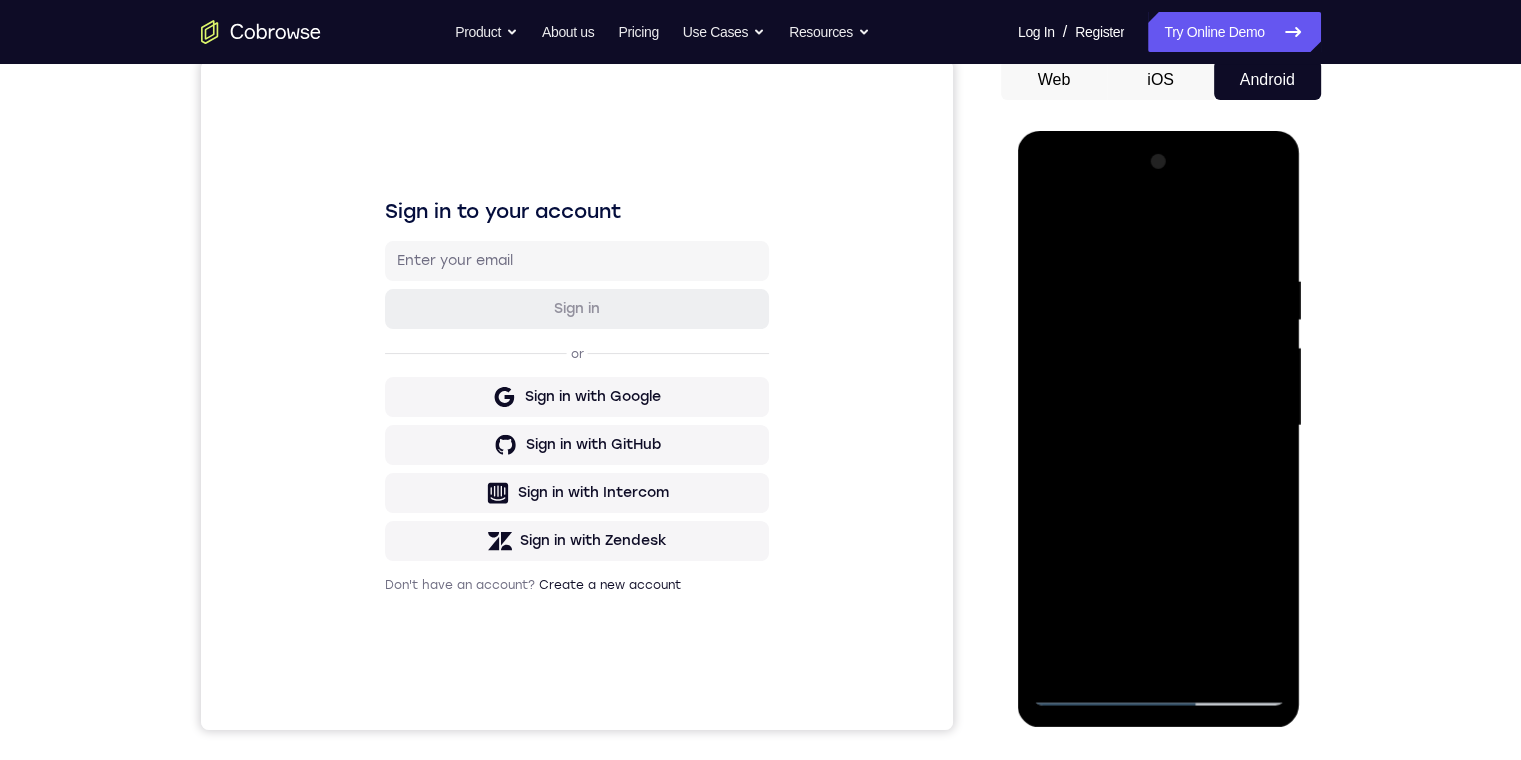 click at bounding box center [1159, 426] 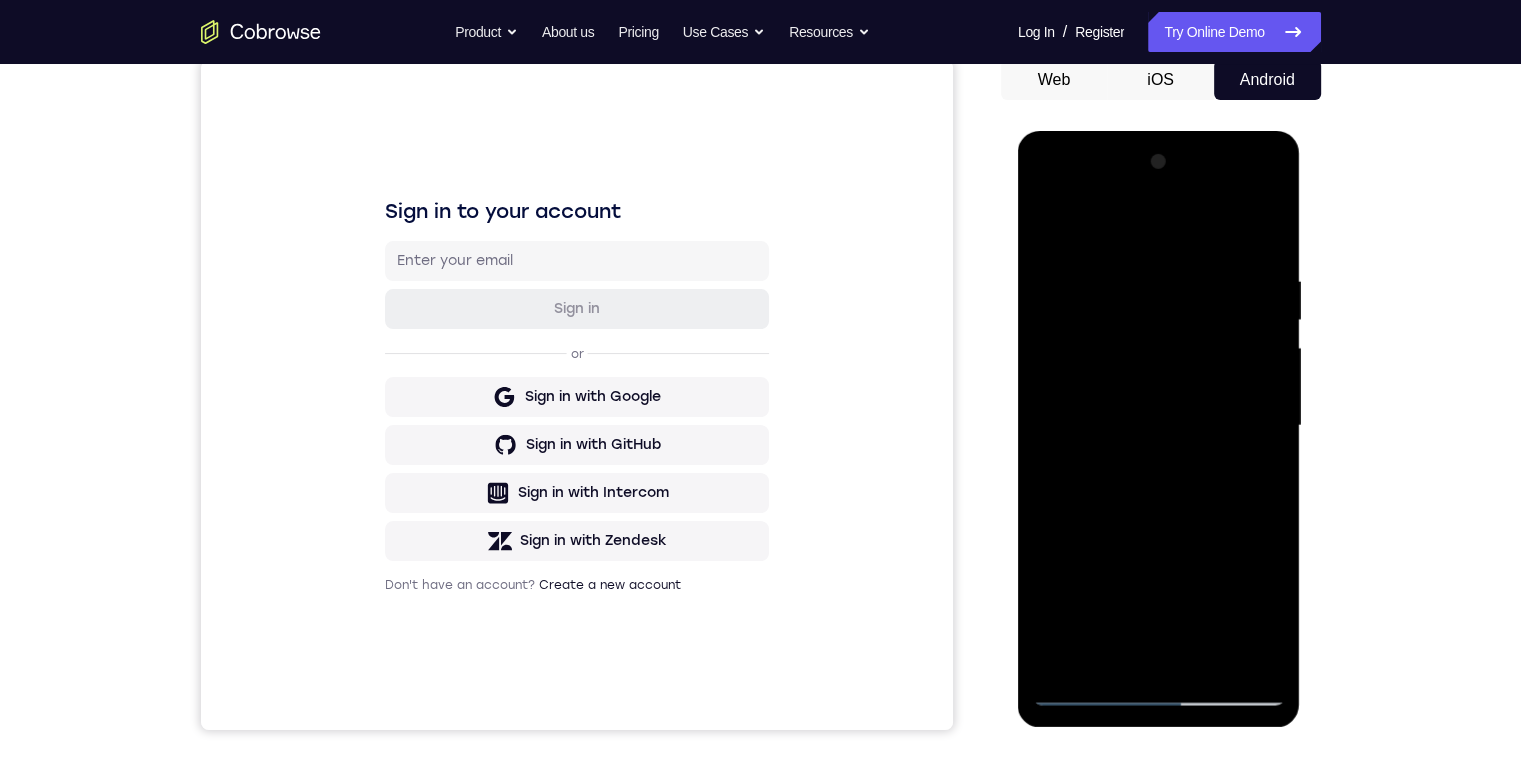 click at bounding box center (1159, 426) 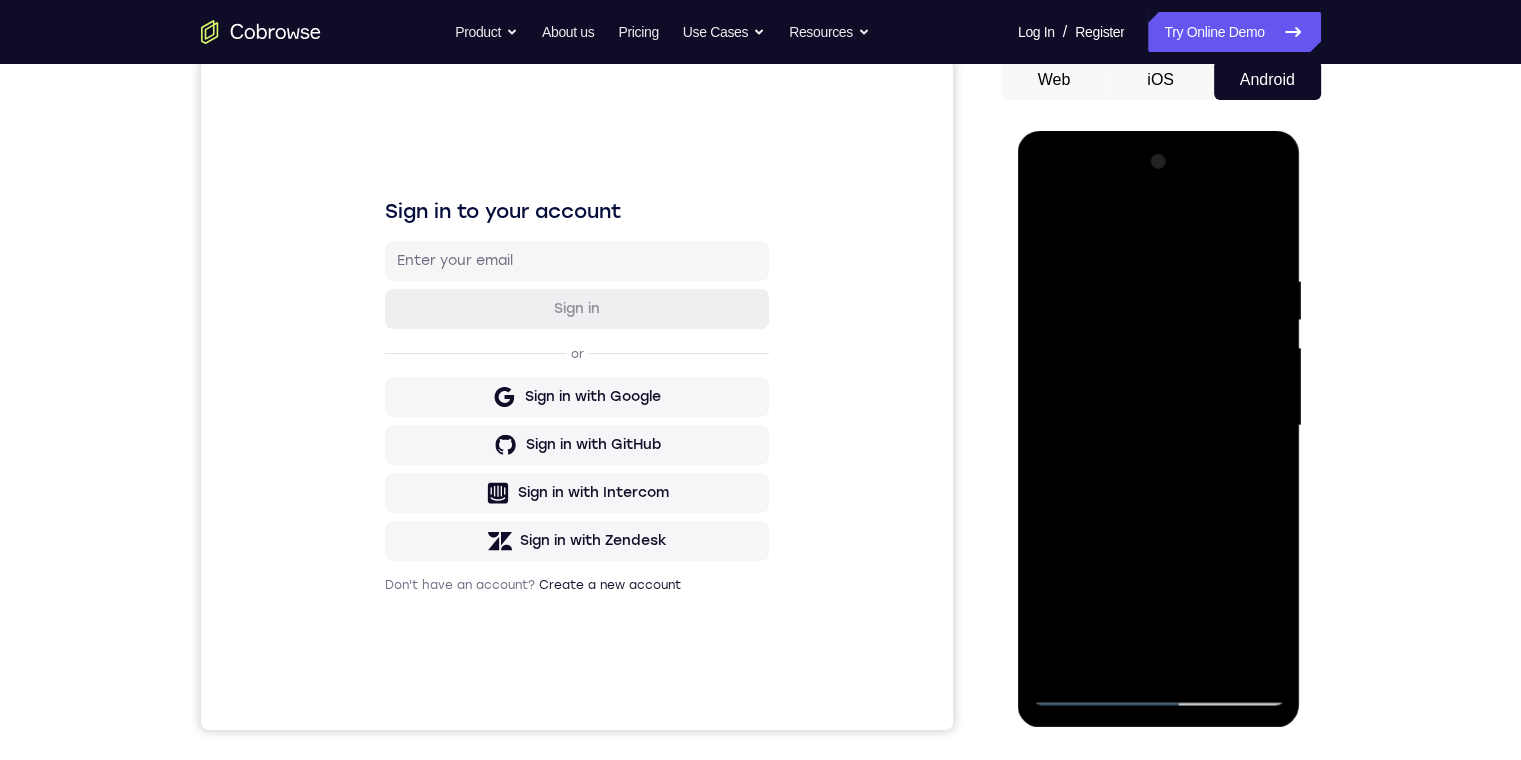click at bounding box center [1159, 426] 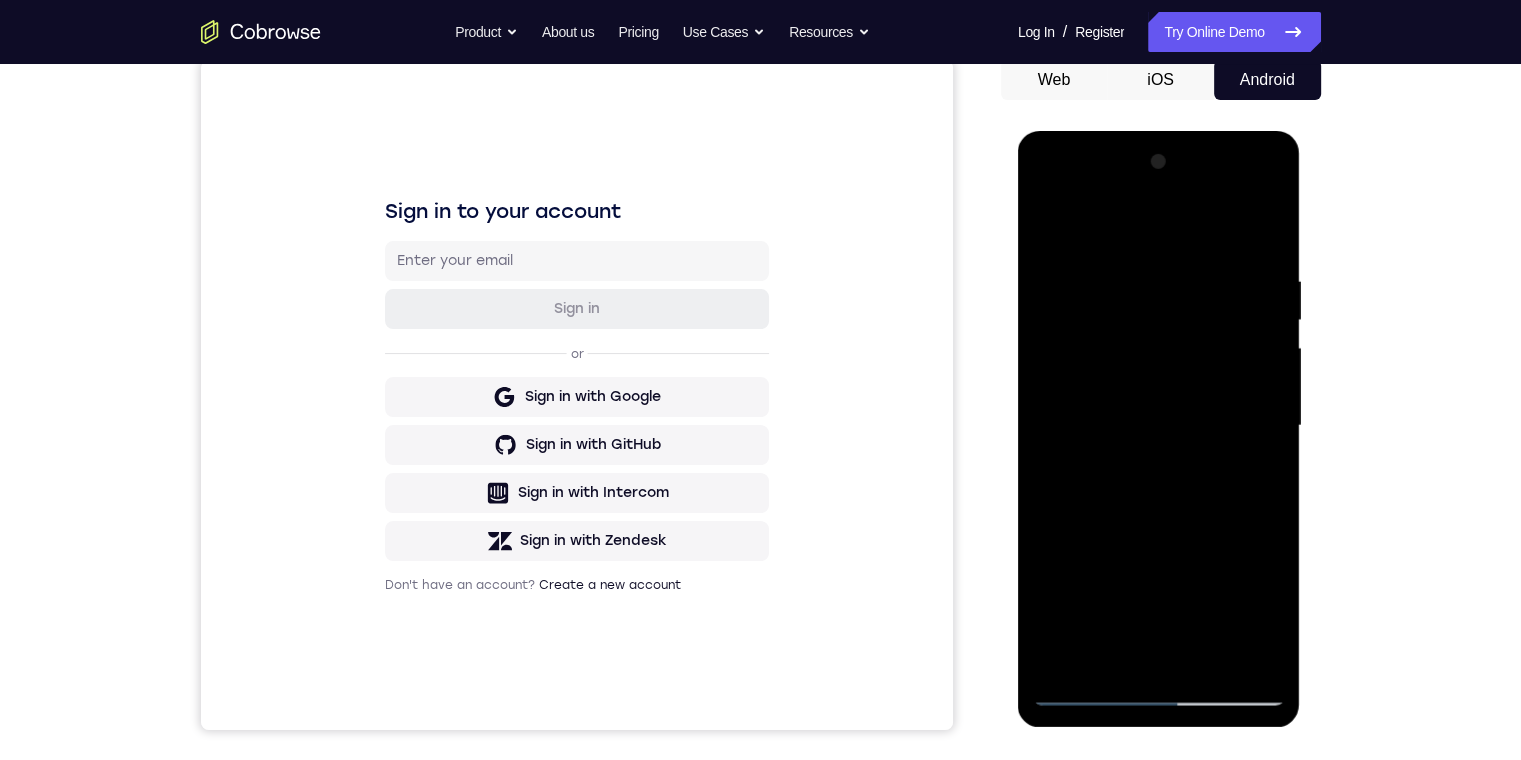 click at bounding box center [1159, 426] 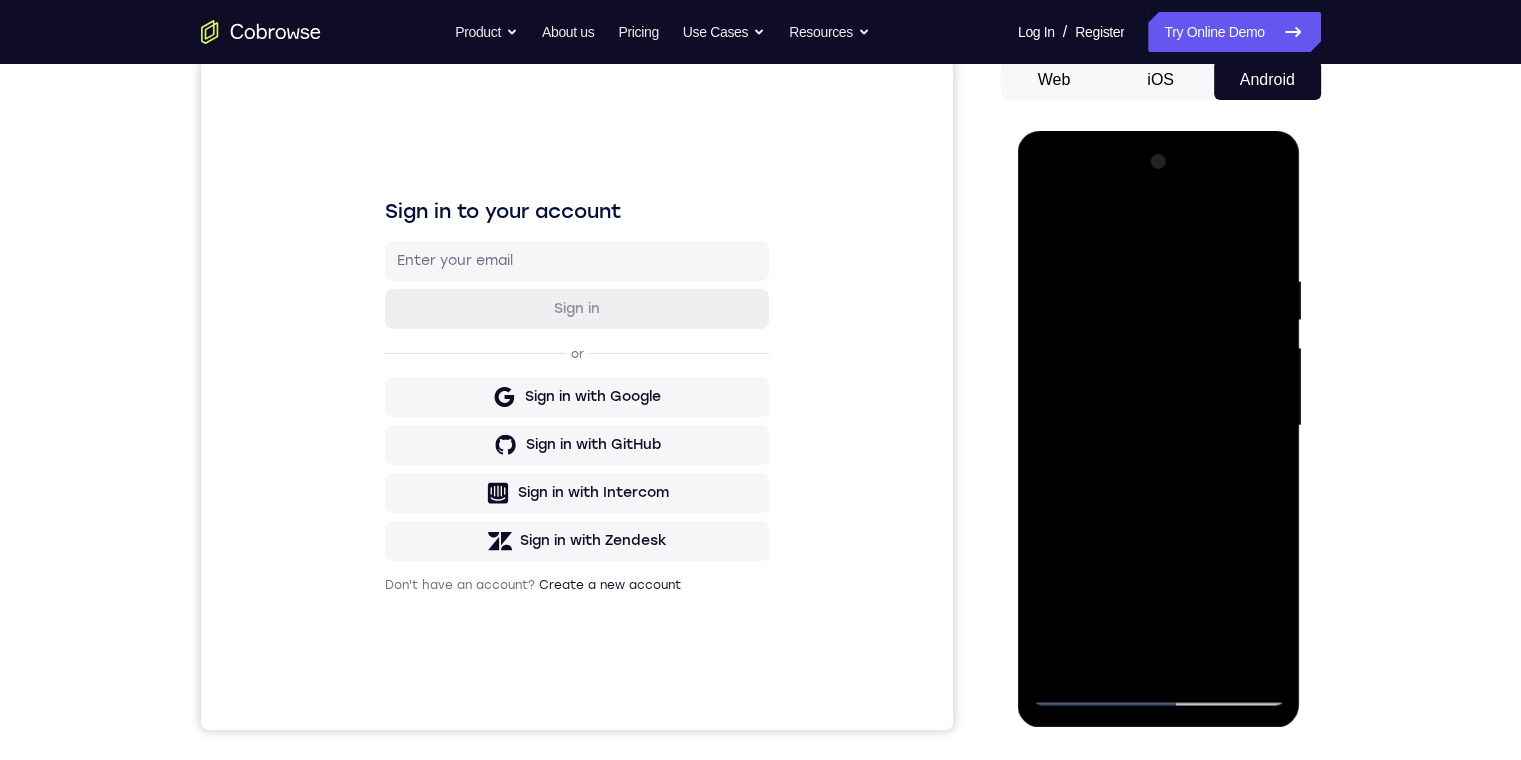 click at bounding box center (1159, 426) 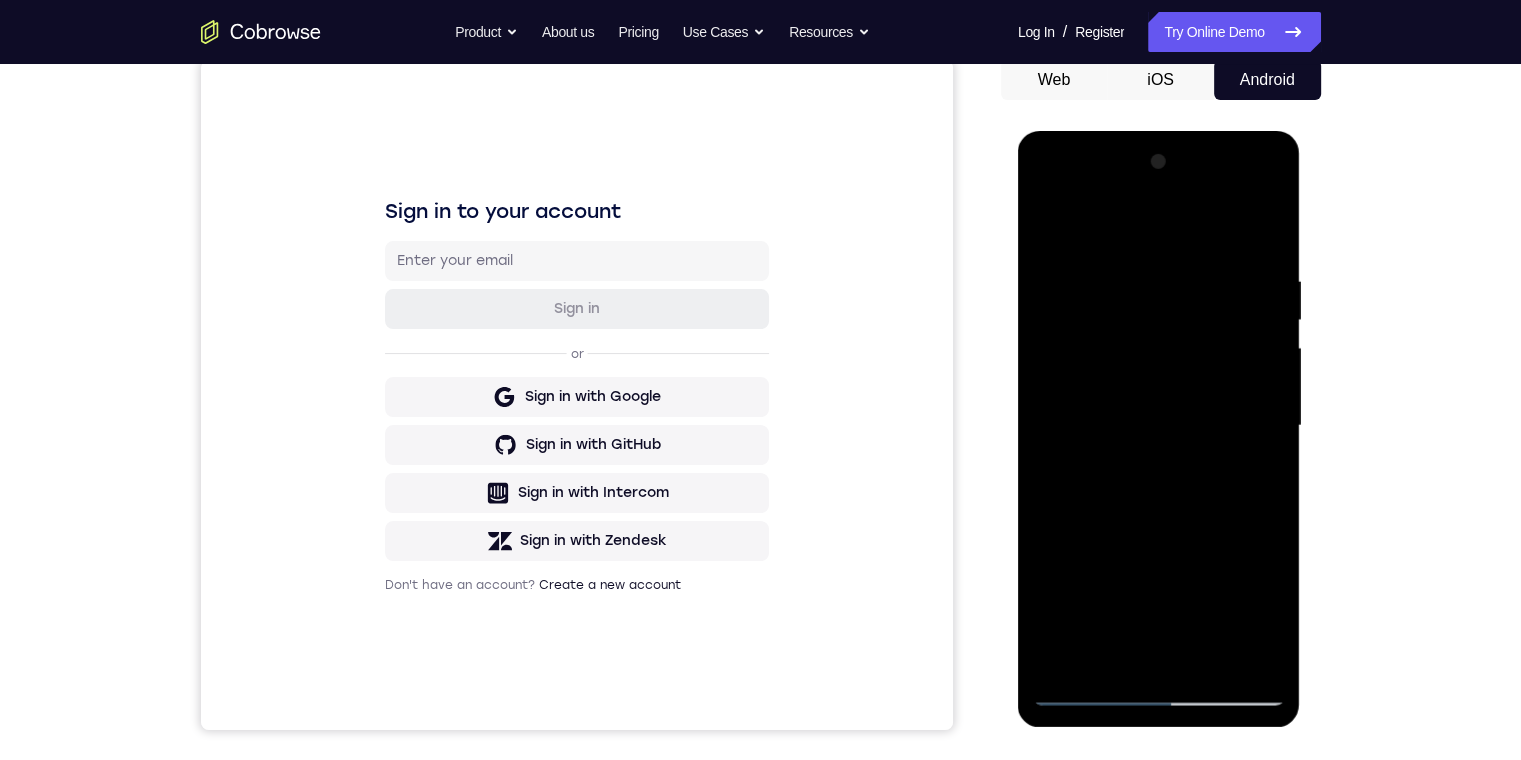click at bounding box center [1159, 426] 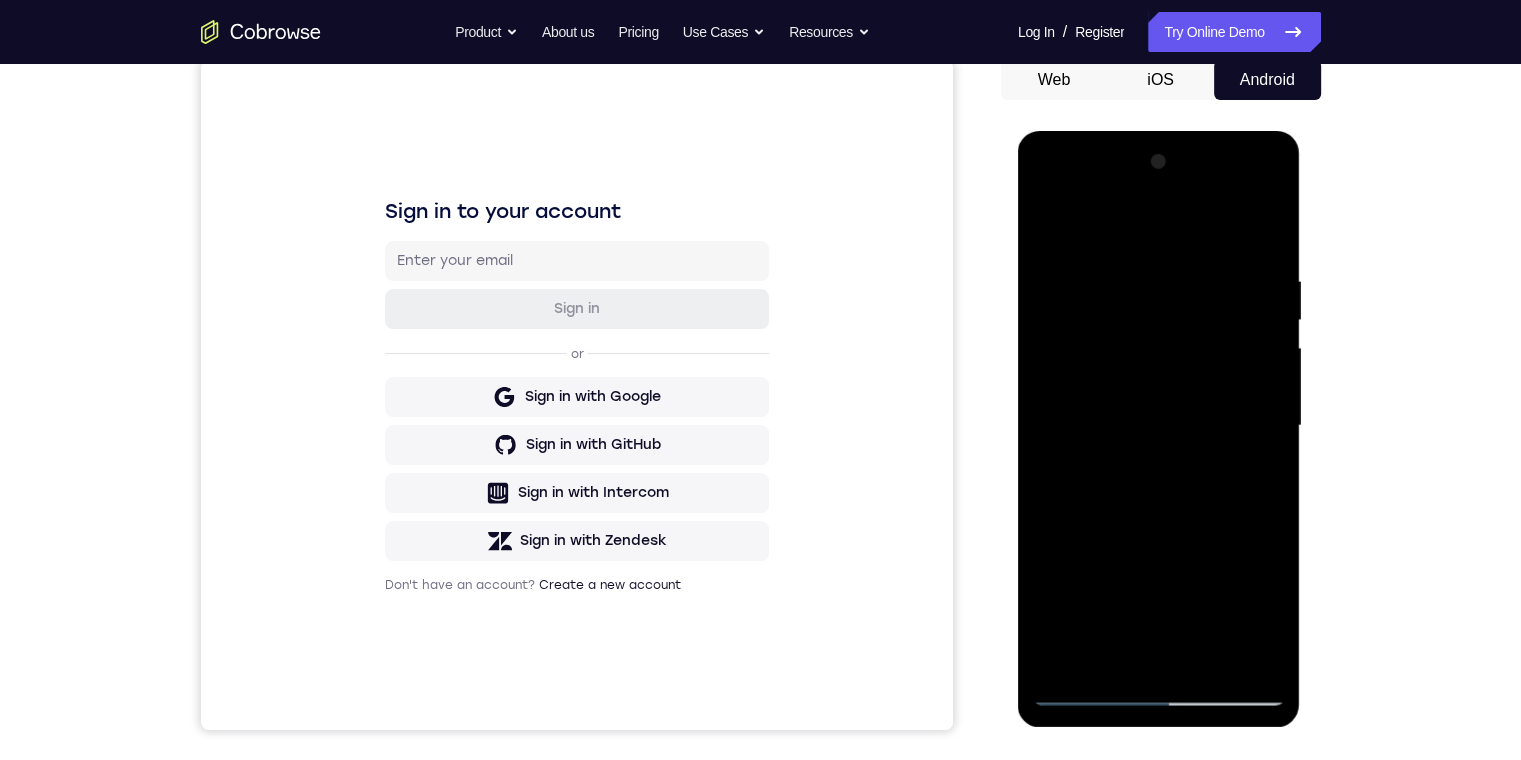 click at bounding box center (1159, 426) 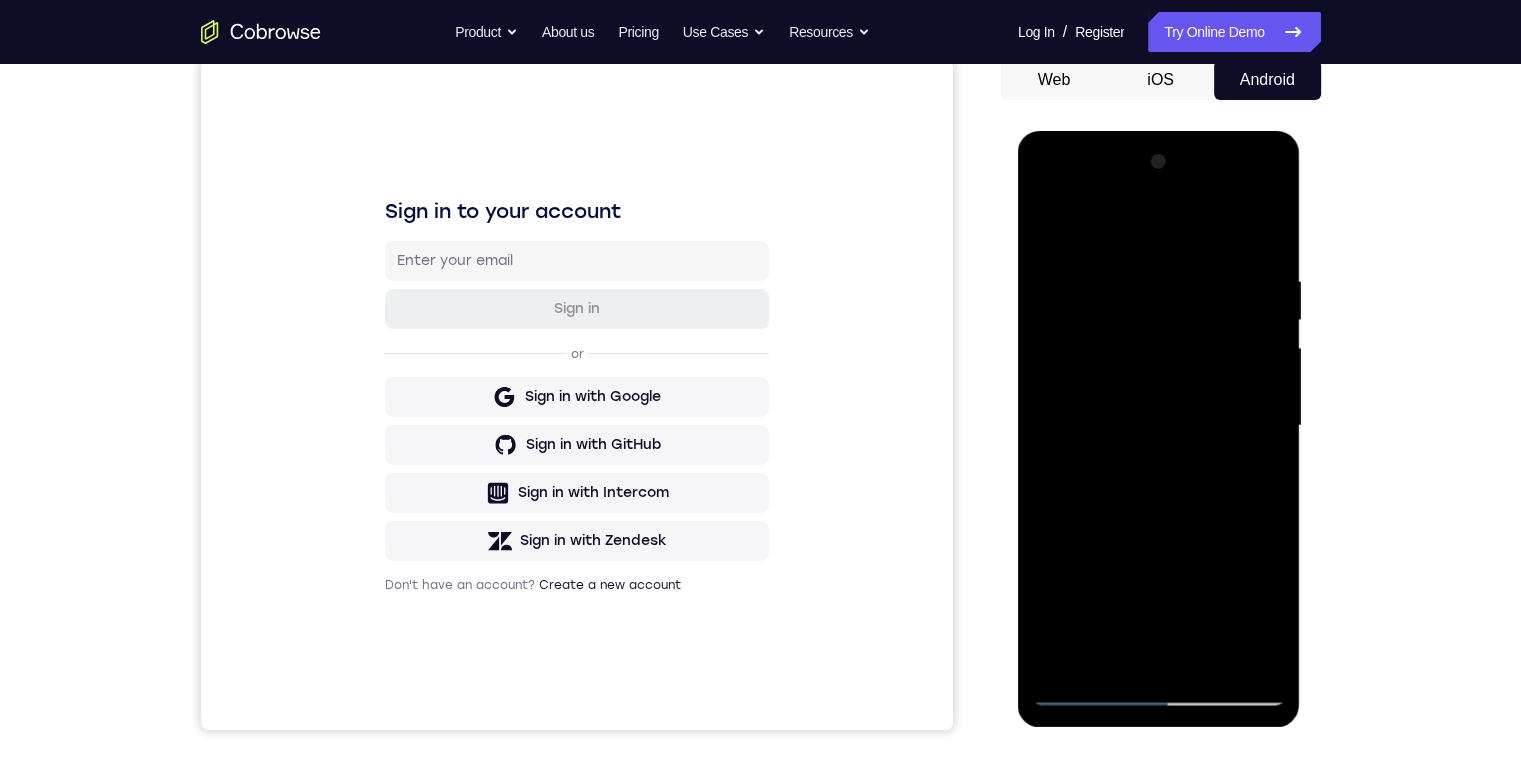 click at bounding box center (1159, 426) 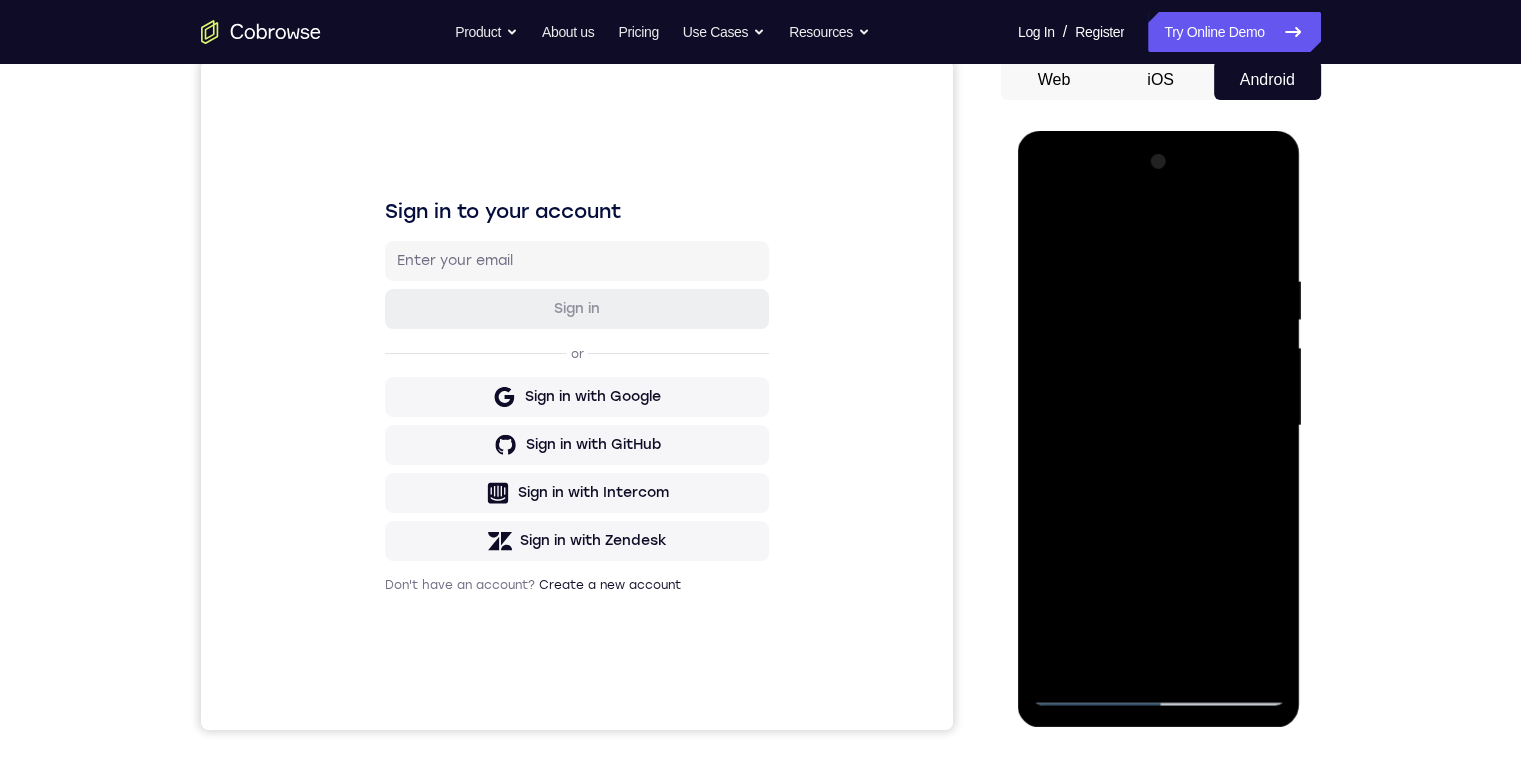 click at bounding box center (1159, 426) 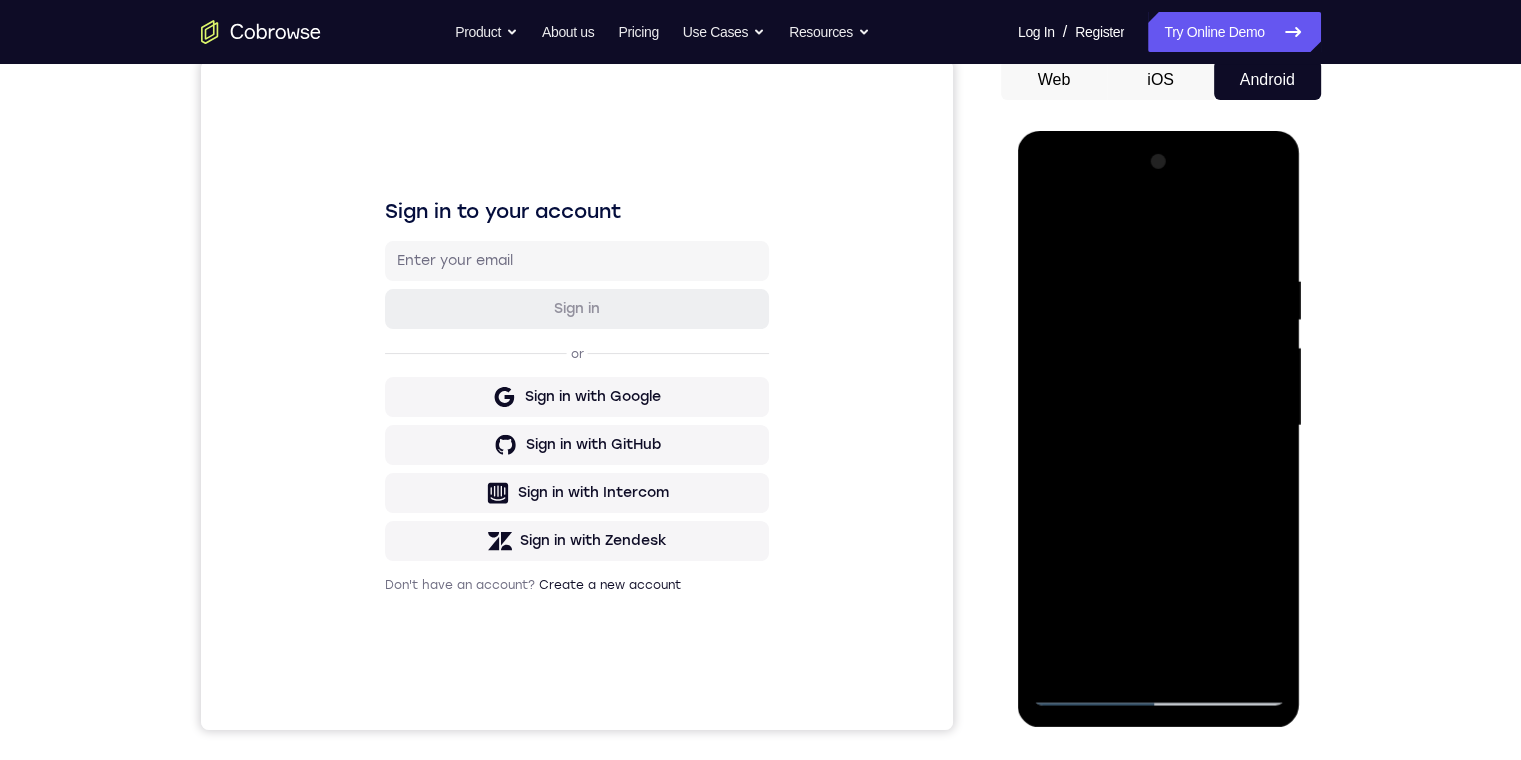 click at bounding box center (1159, 426) 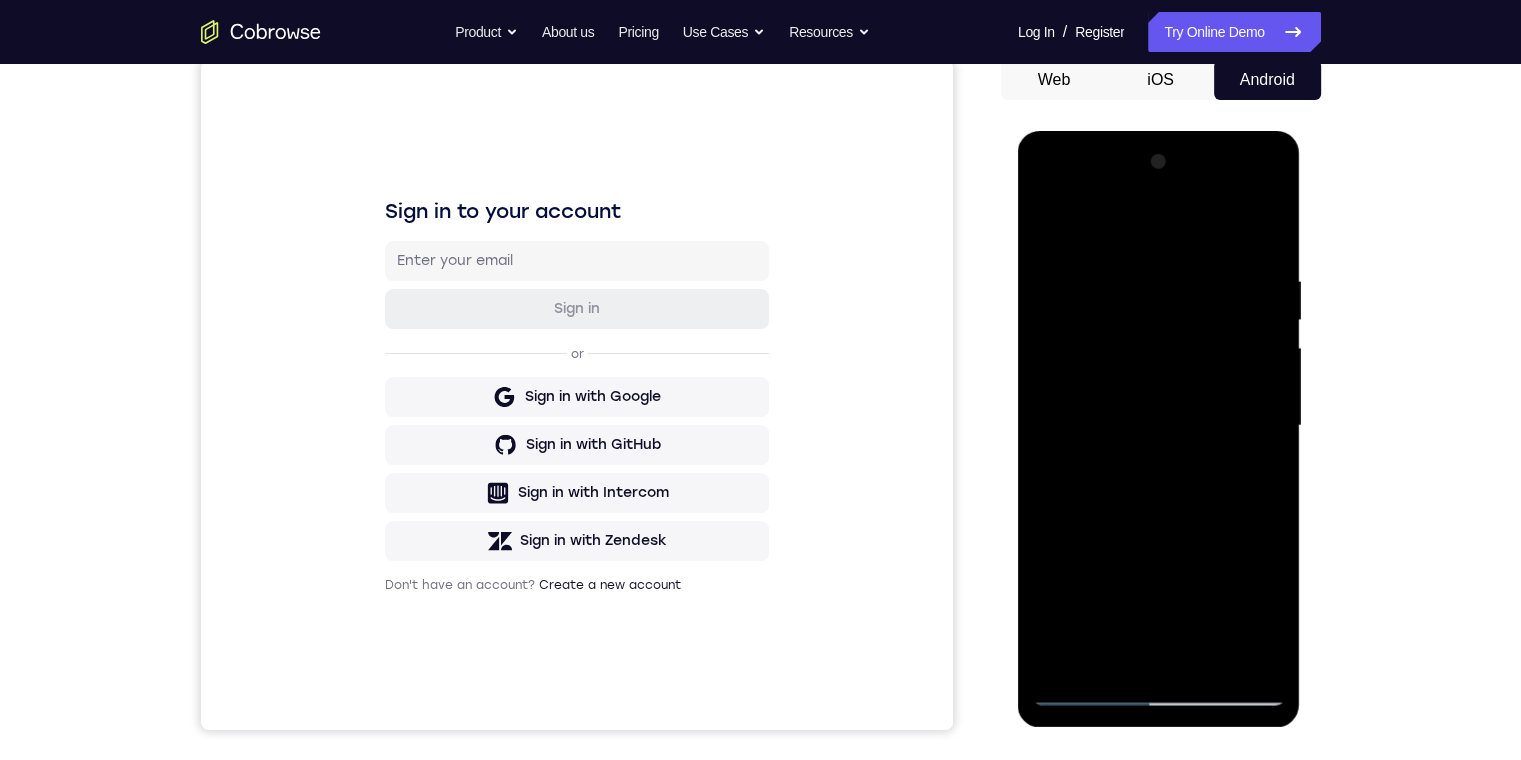 click at bounding box center [1159, 426] 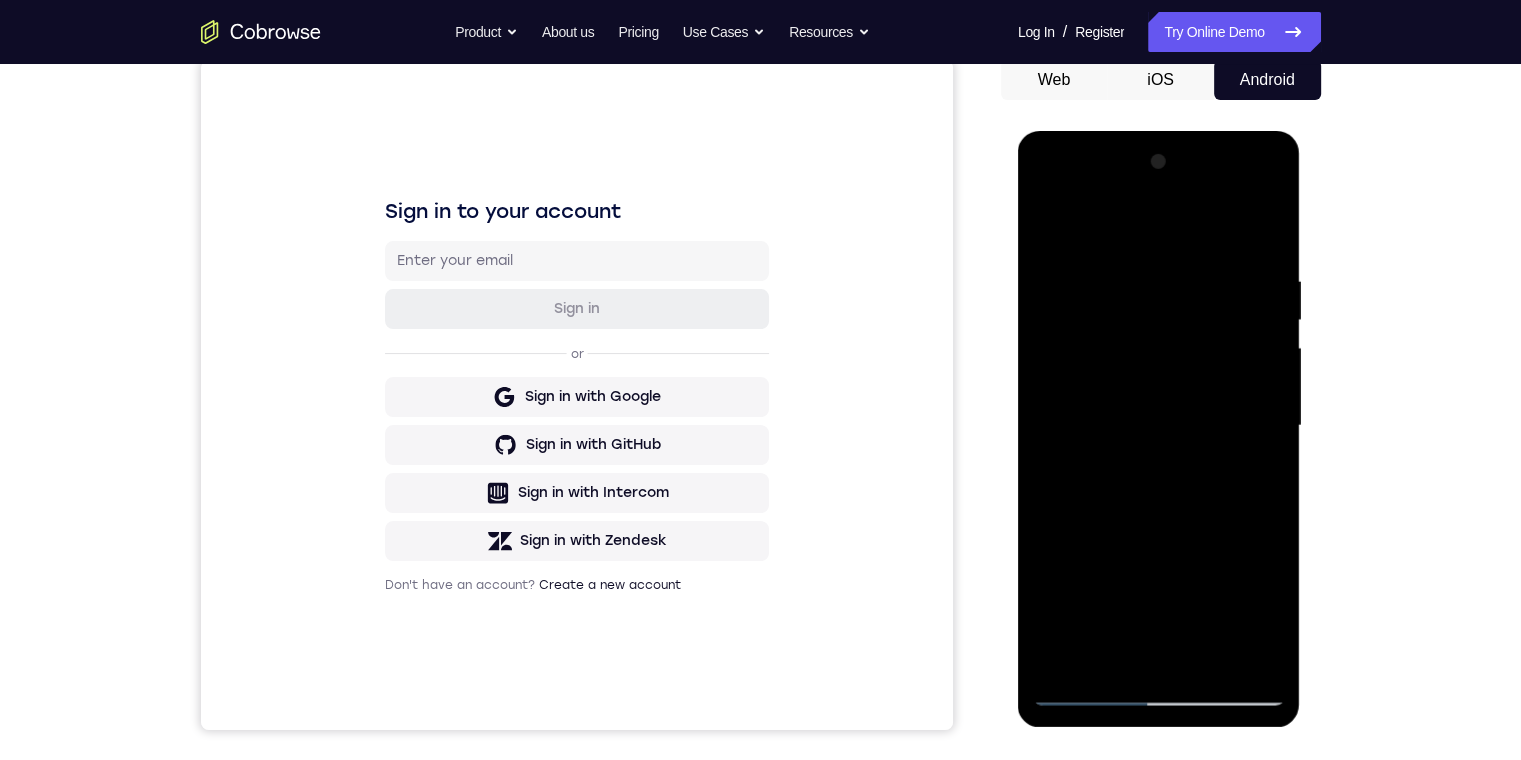 click at bounding box center [1159, 426] 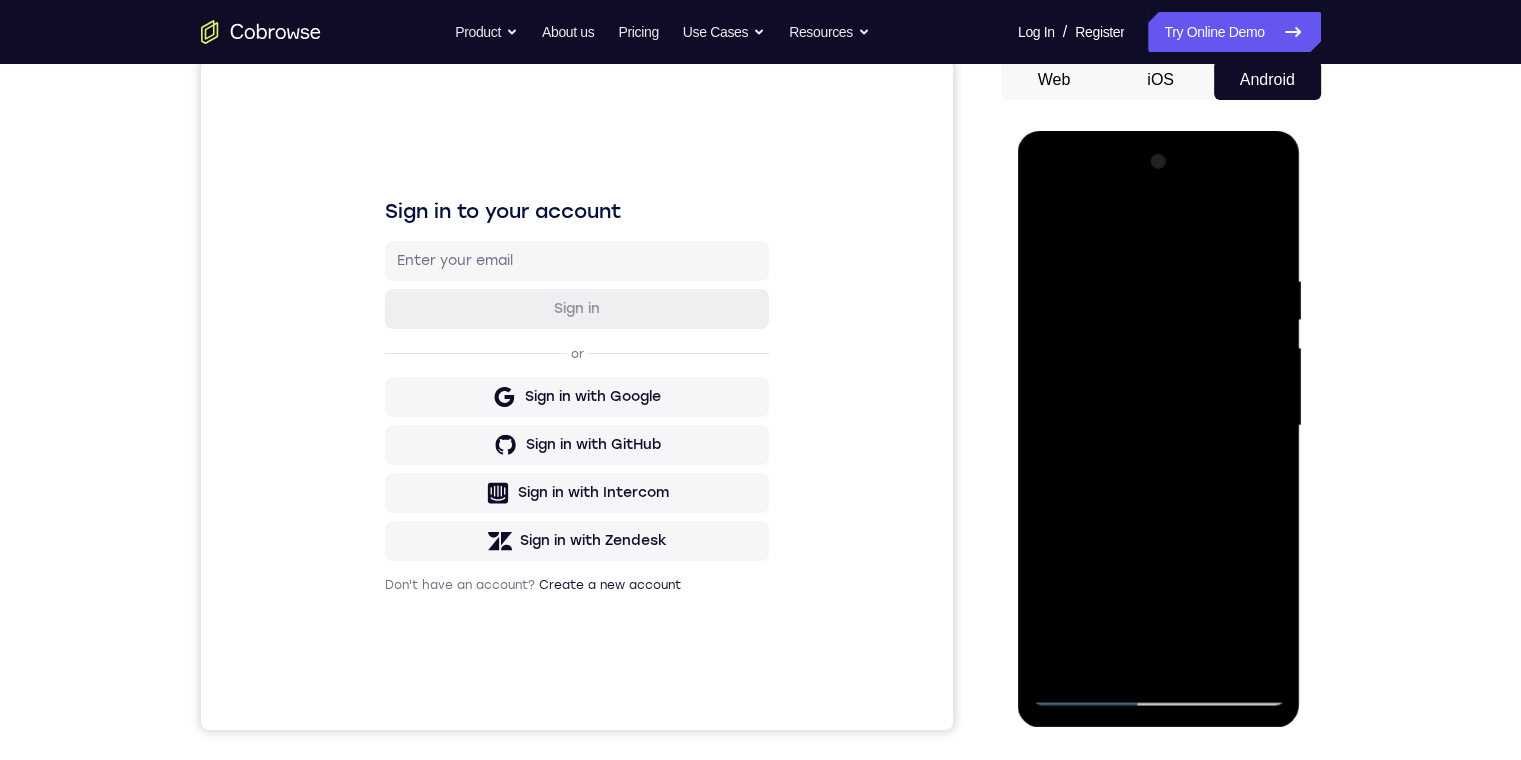 click at bounding box center [1159, 426] 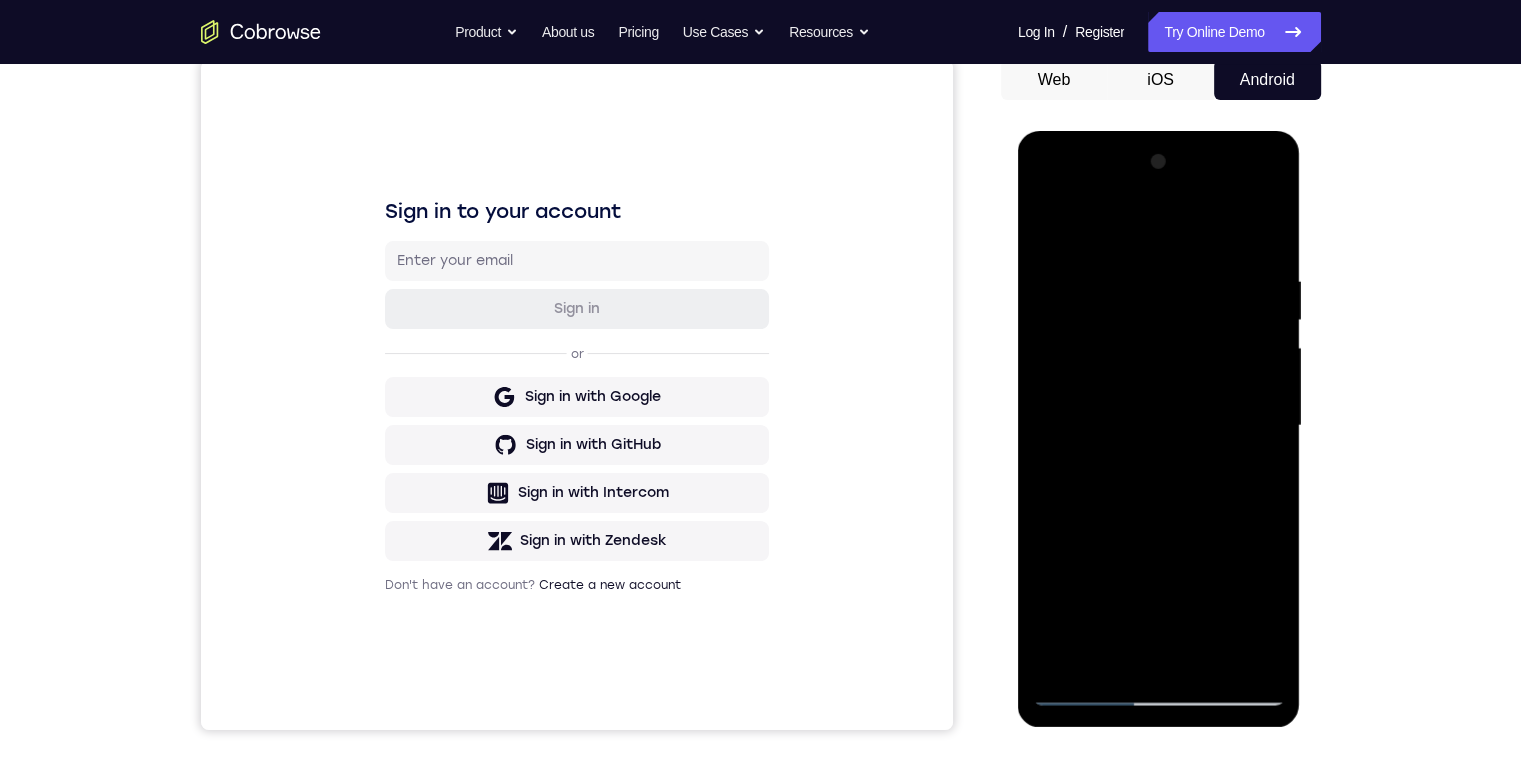 click at bounding box center (1159, 426) 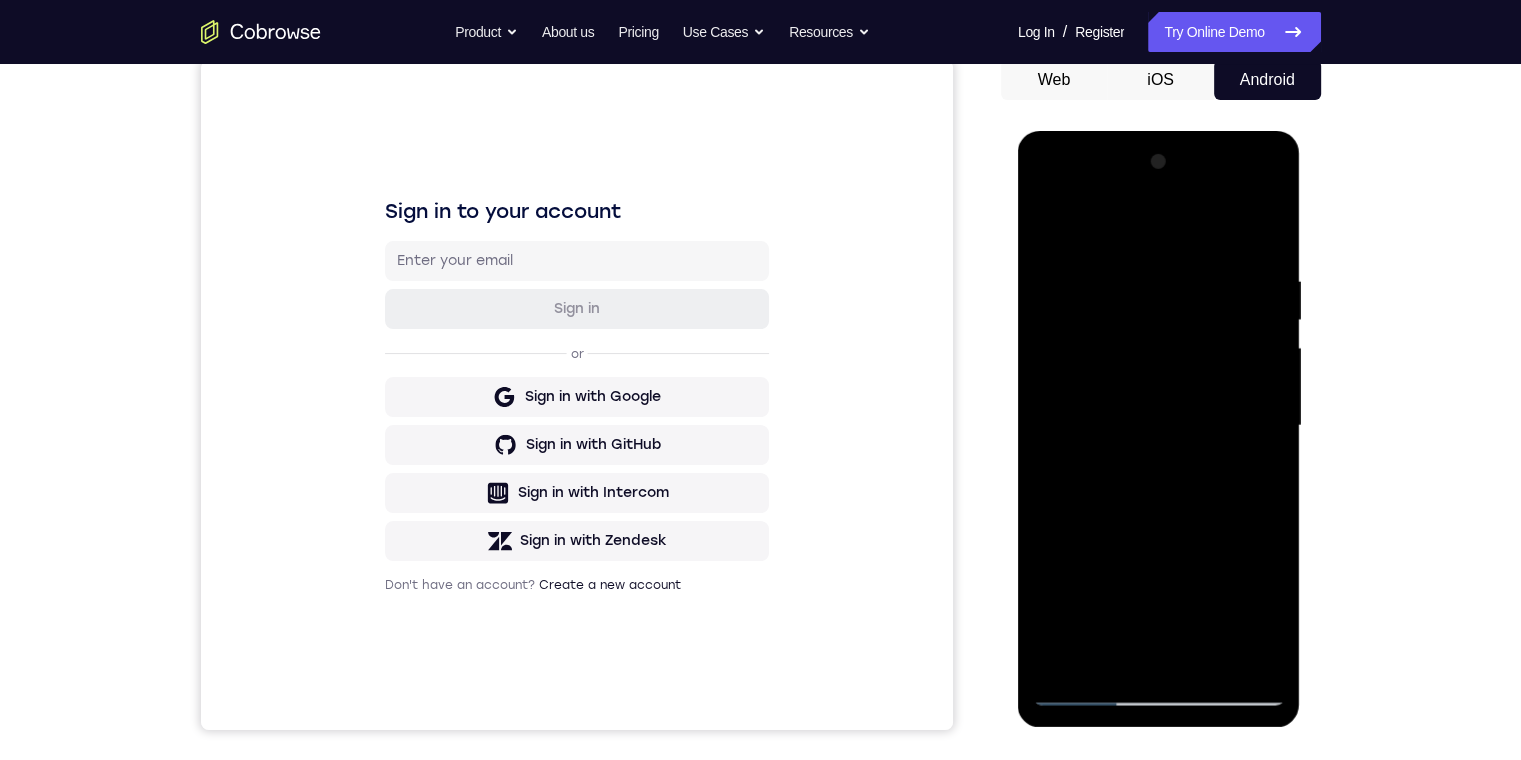 click at bounding box center [1159, 426] 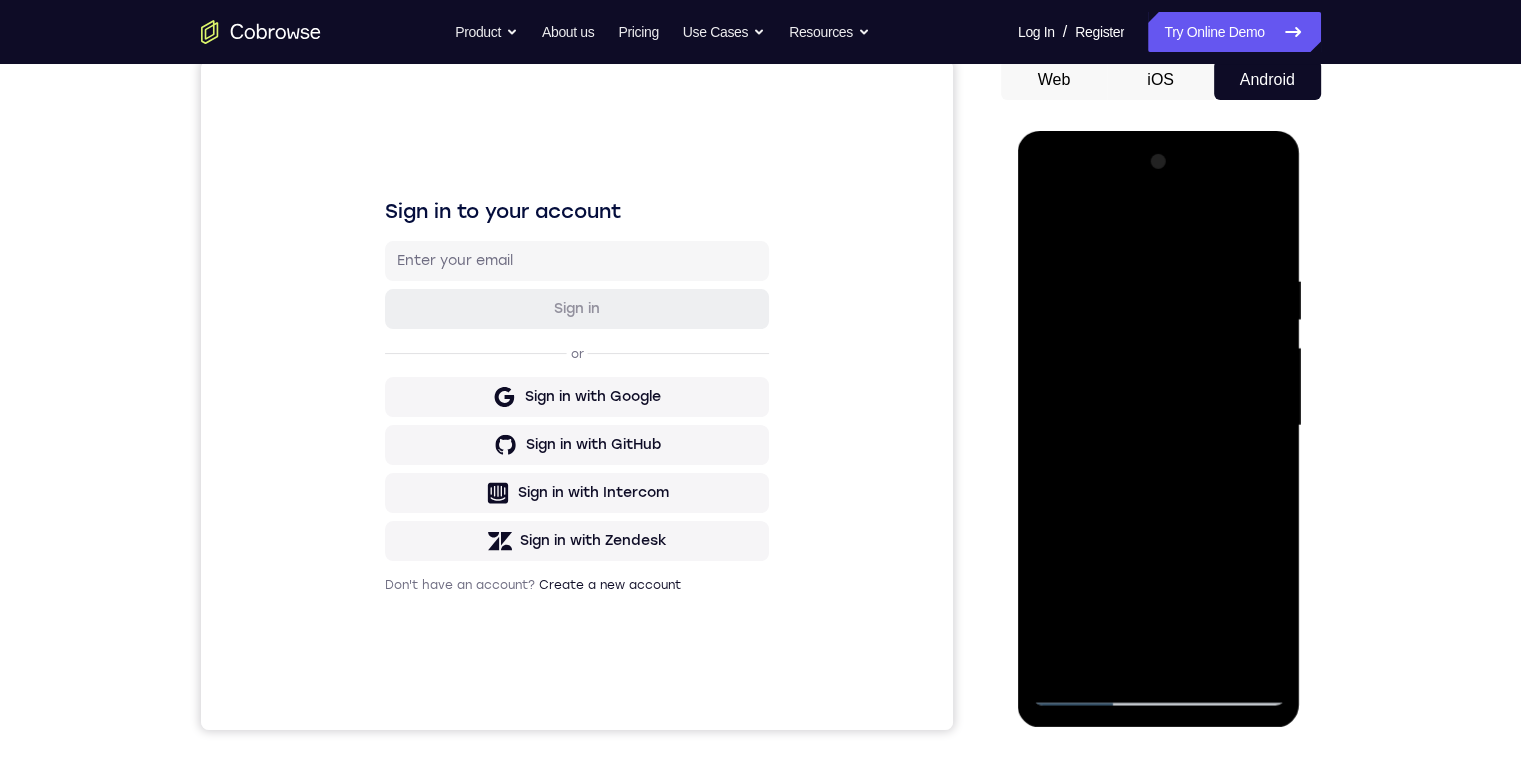 click at bounding box center (1159, 426) 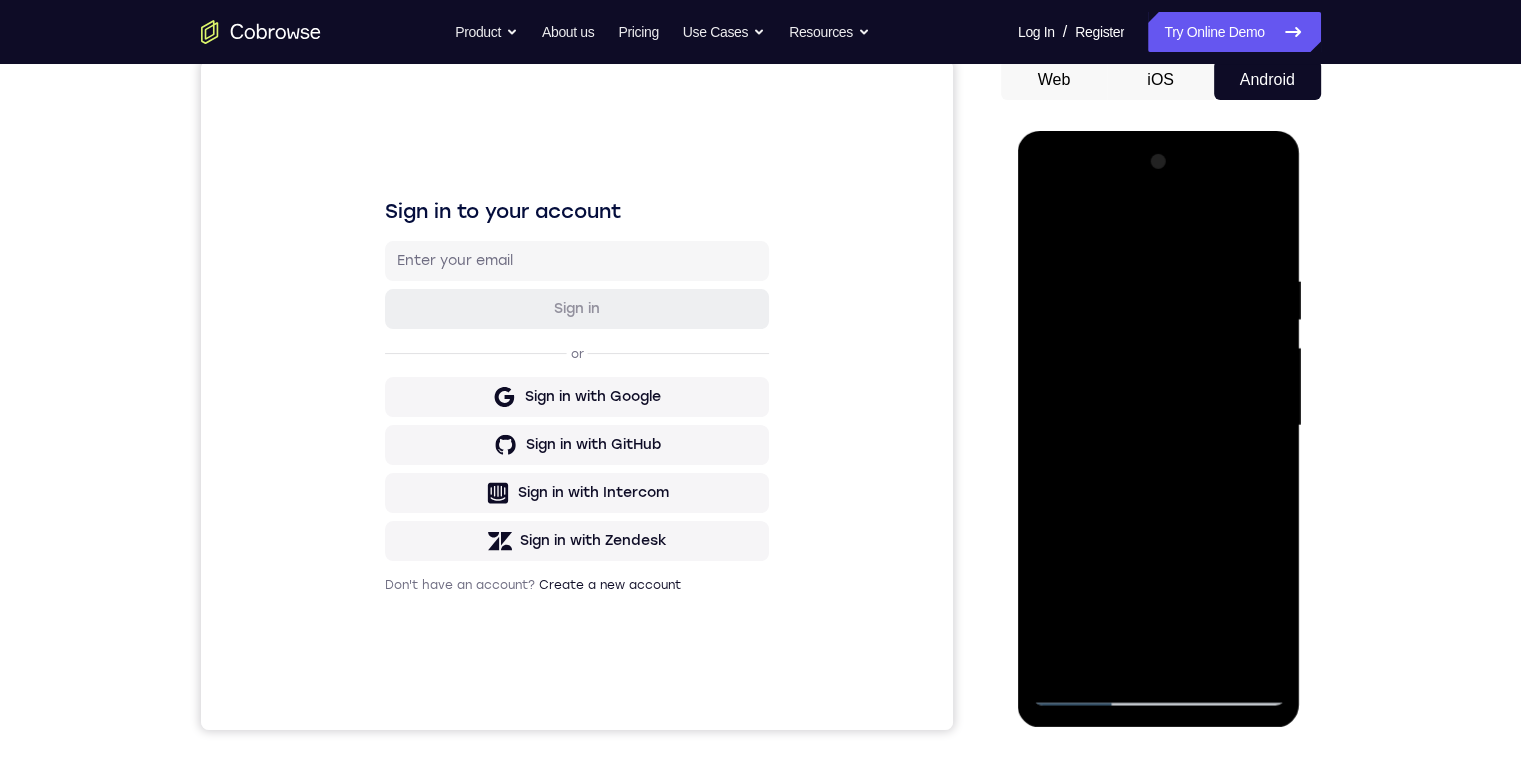 click at bounding box center [1159, 426] 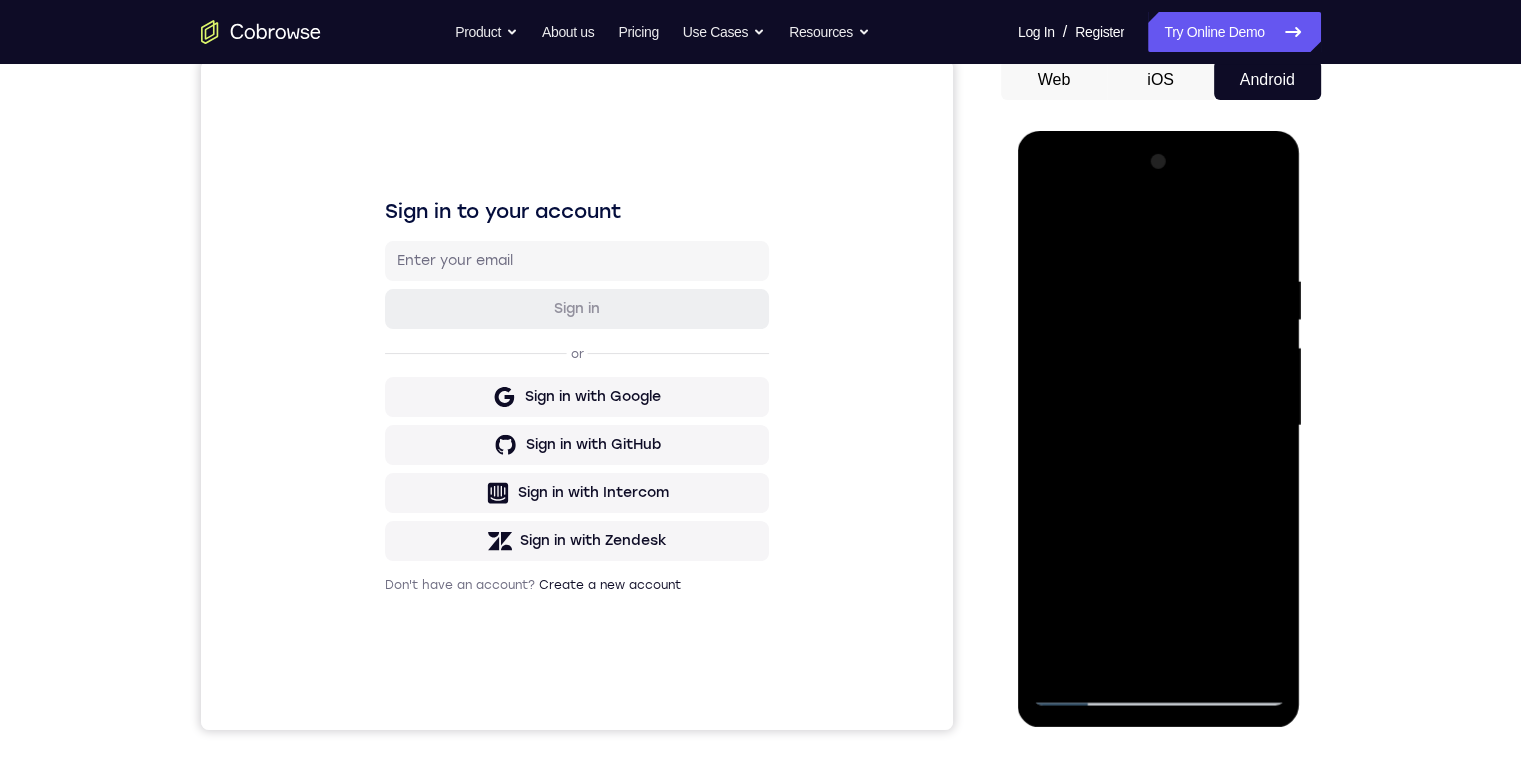 click at bounding box center (1159, 426) 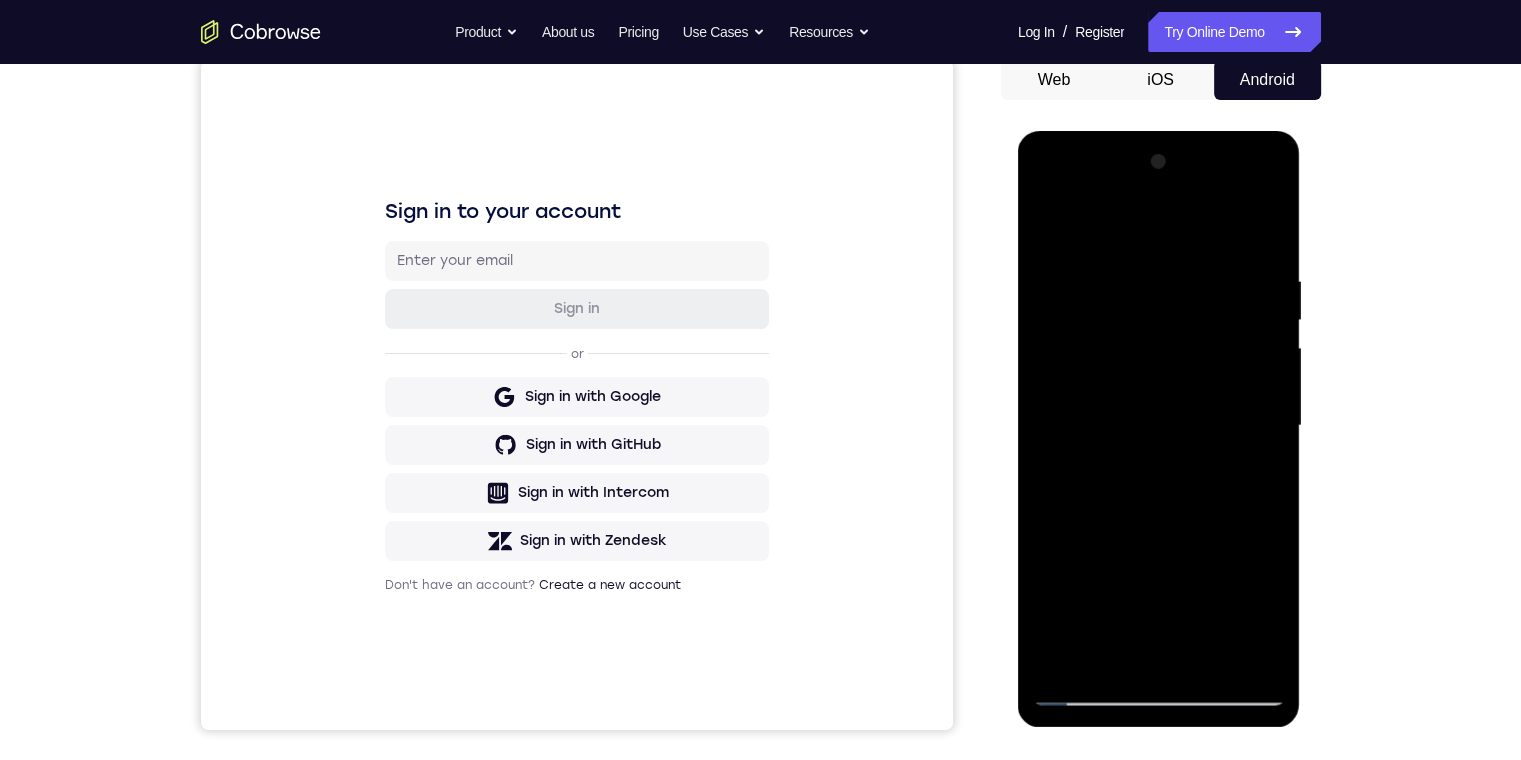 click at bounding box center [1159, 426] 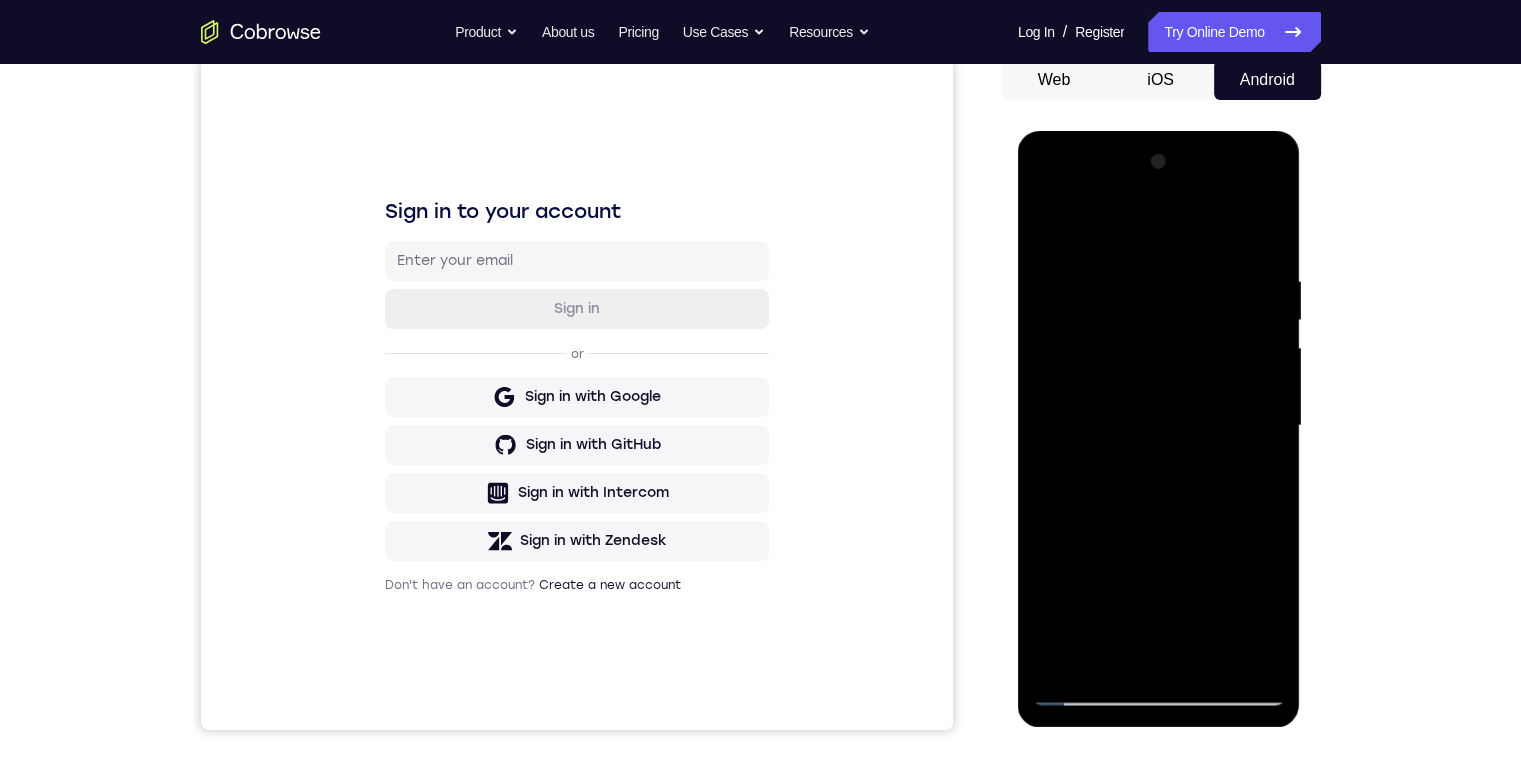 click at bounding box center [1159, 426] 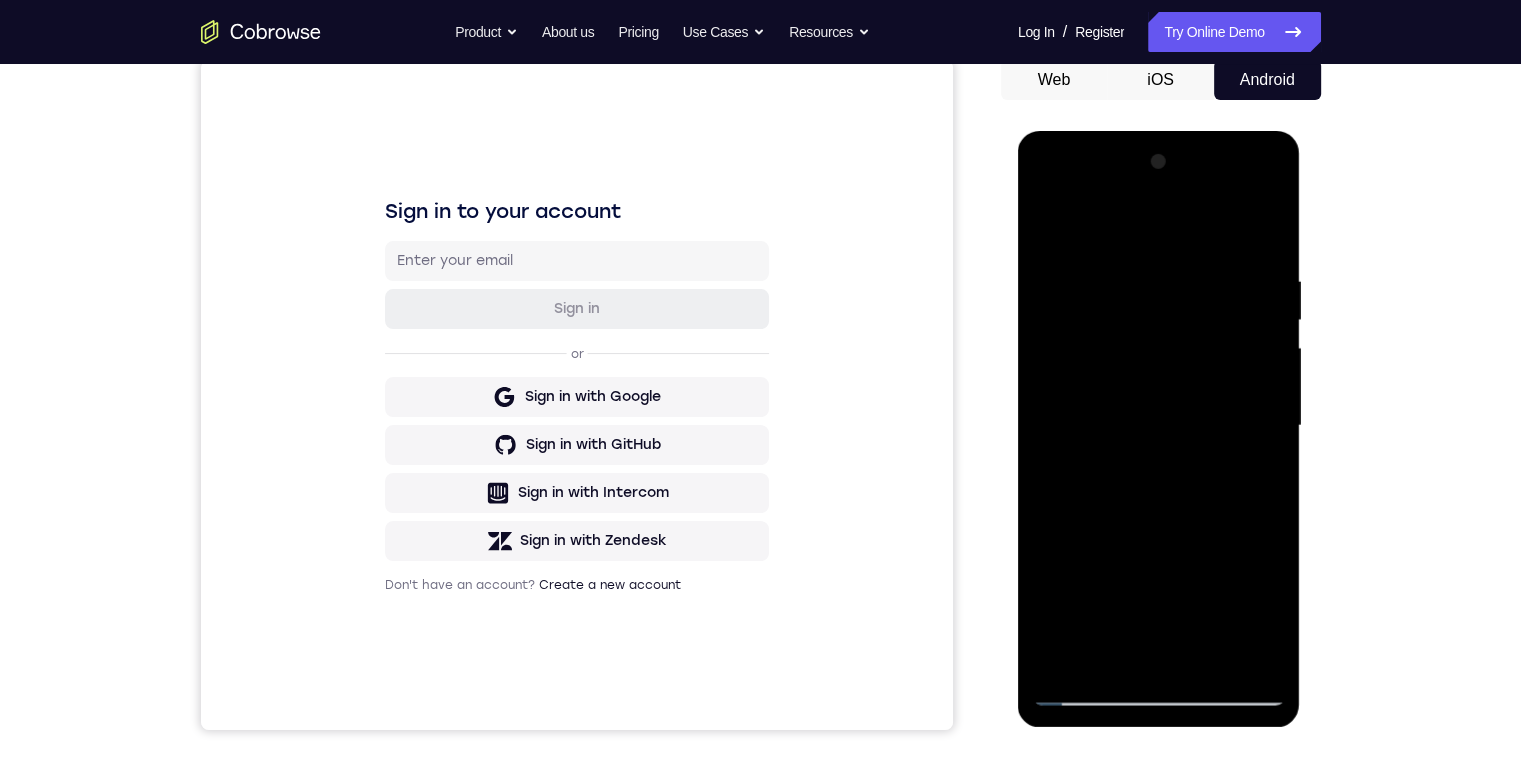 drag, startPoint x: 1210, startPoint y: 430, endPoint x: 1241, endPoint y: 422, distance: 32.01562 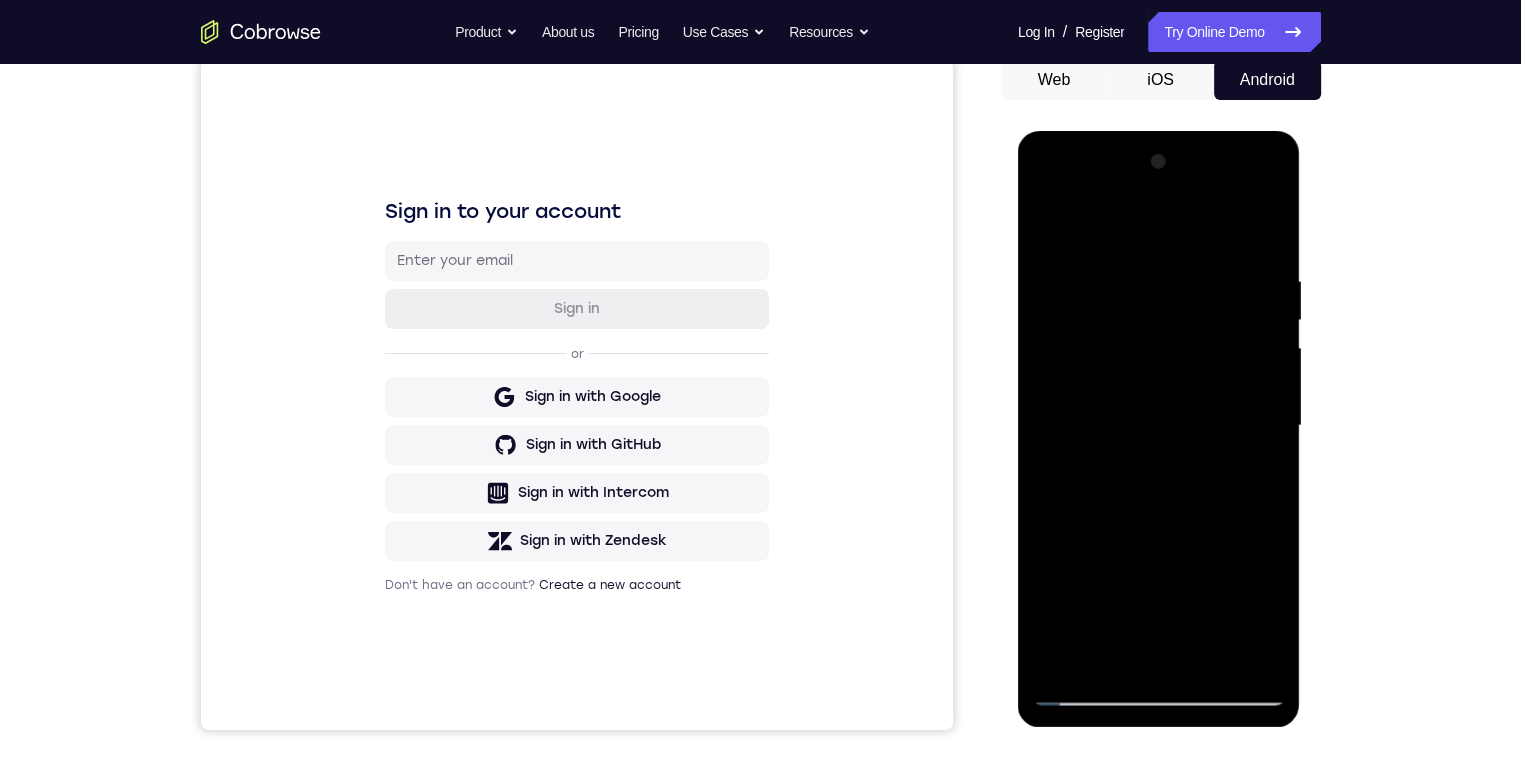 drag, startPoint x: 1170, startPoint y: 387, endPoint x: 1300, endPoint y: 388, distance: 130.00385 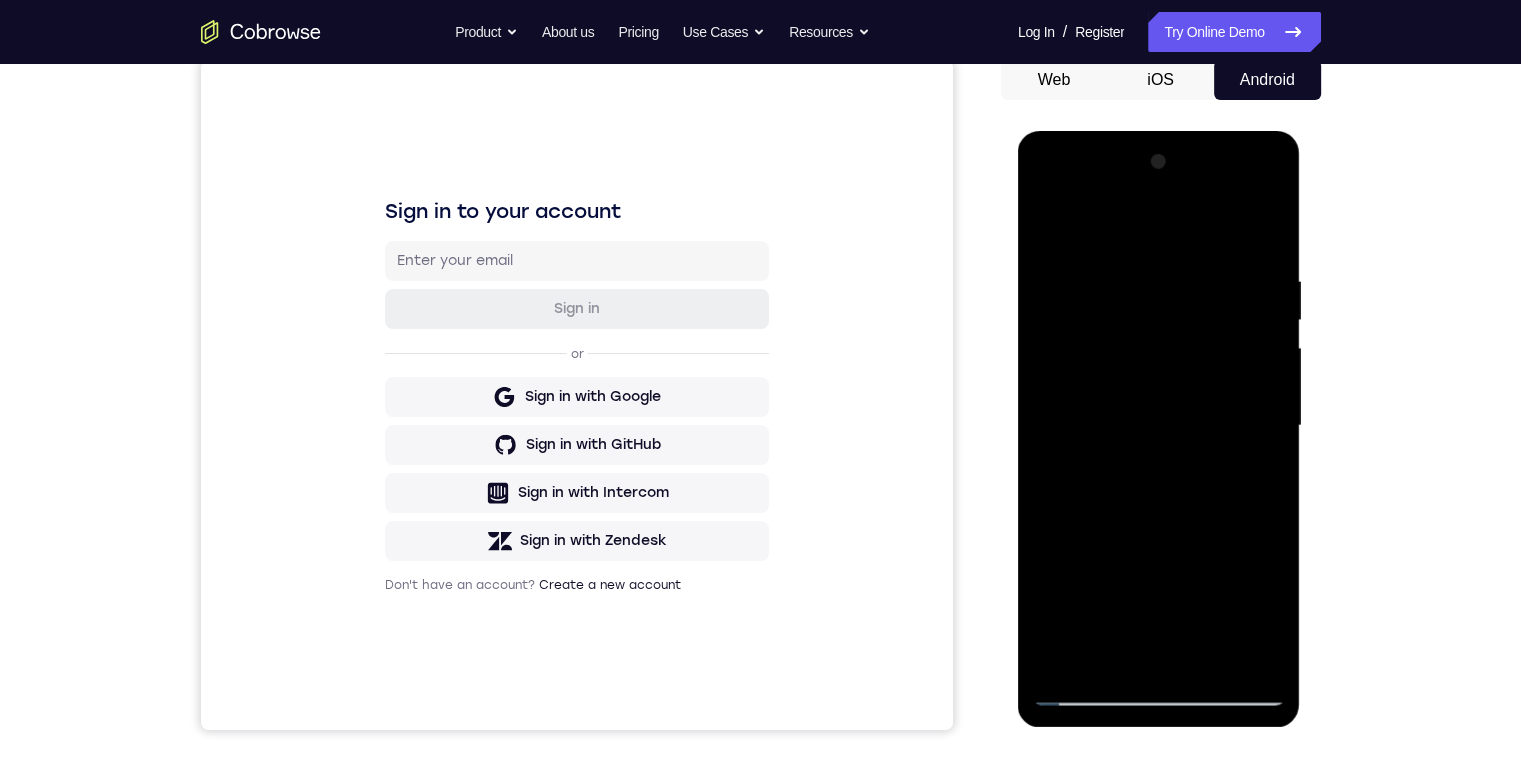click at bounding box center [1159, 426] 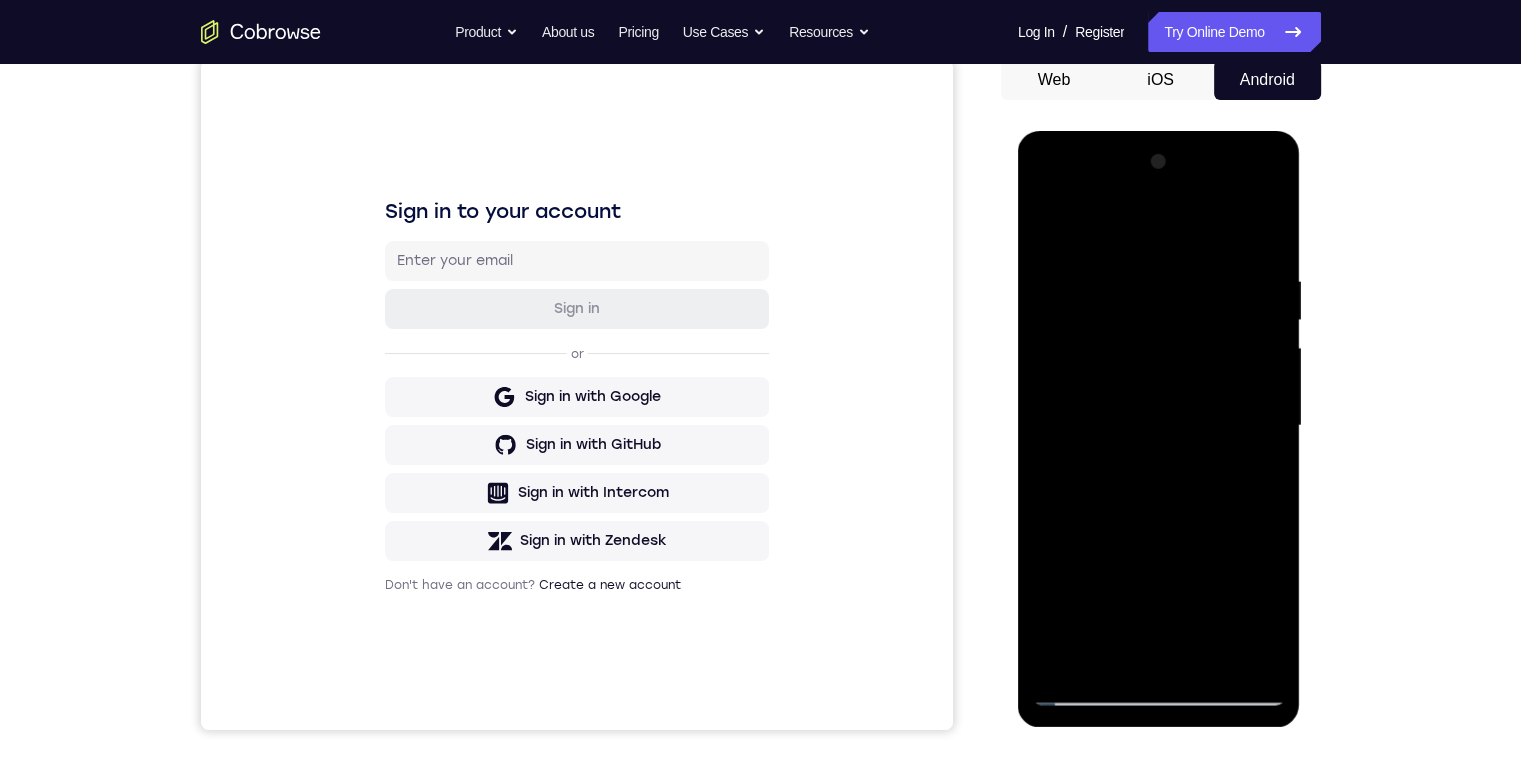 click at bounding box center (1159, 426) 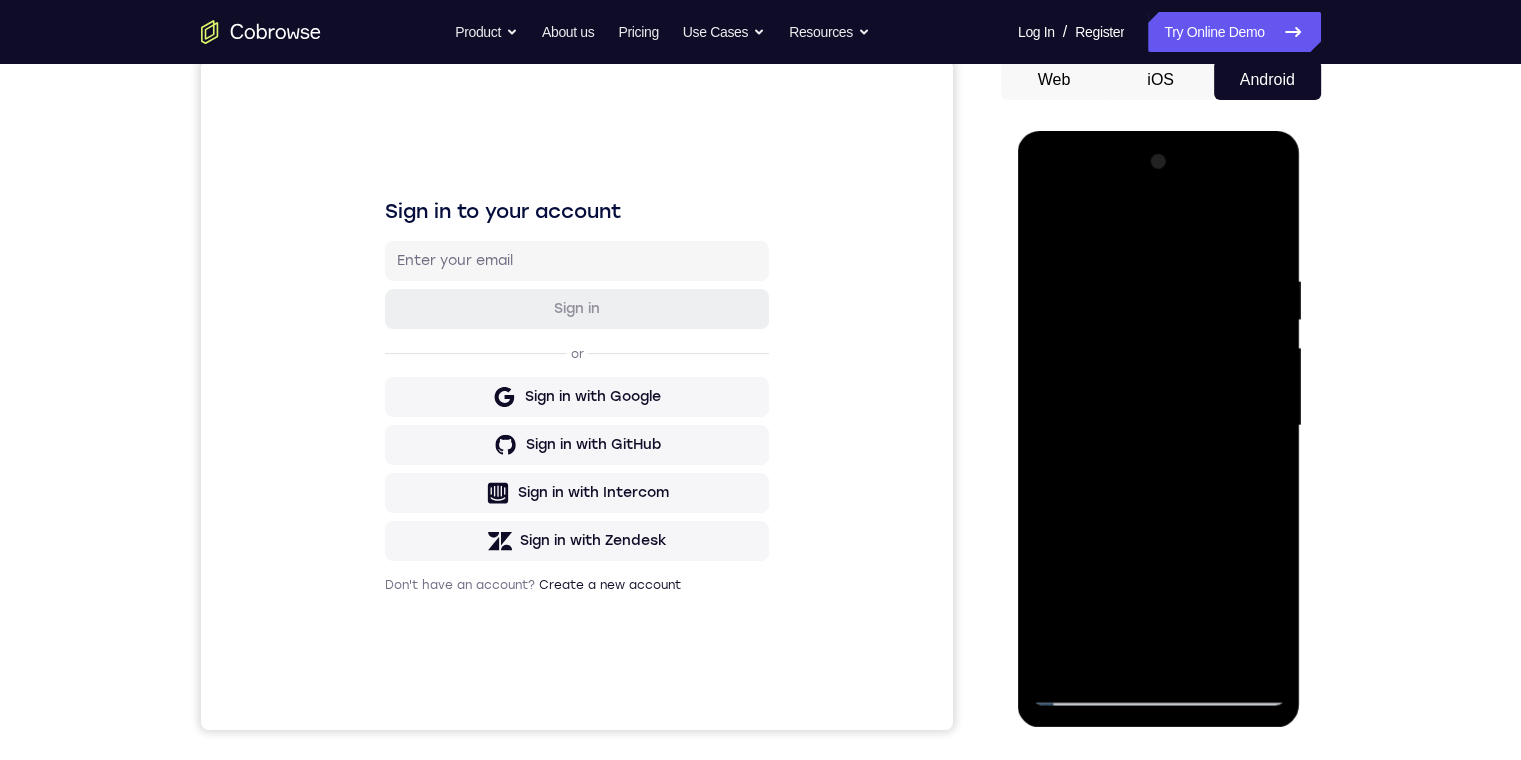 click at bounding box center [1159, 426] 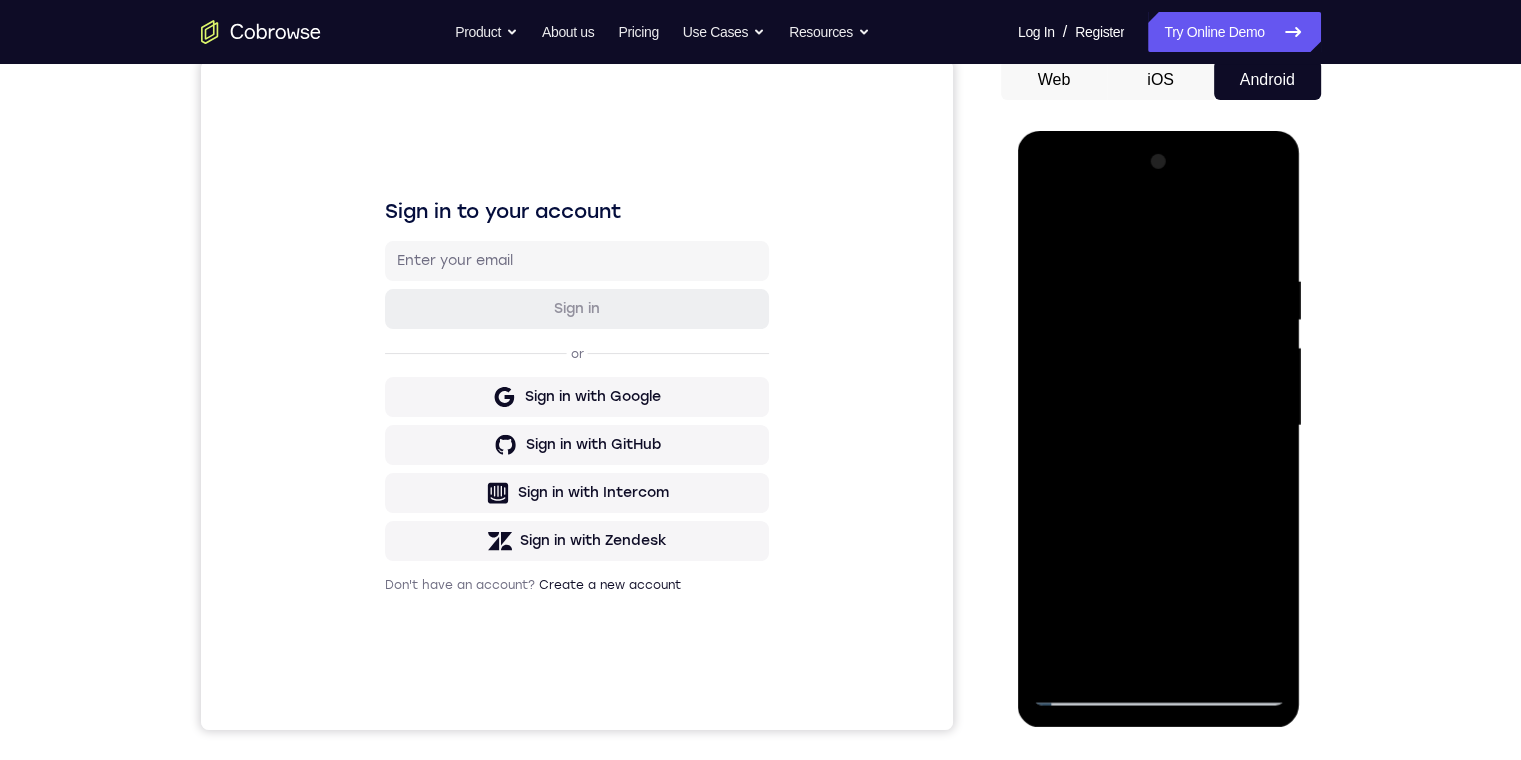 click at bounding box center [1159, 426] 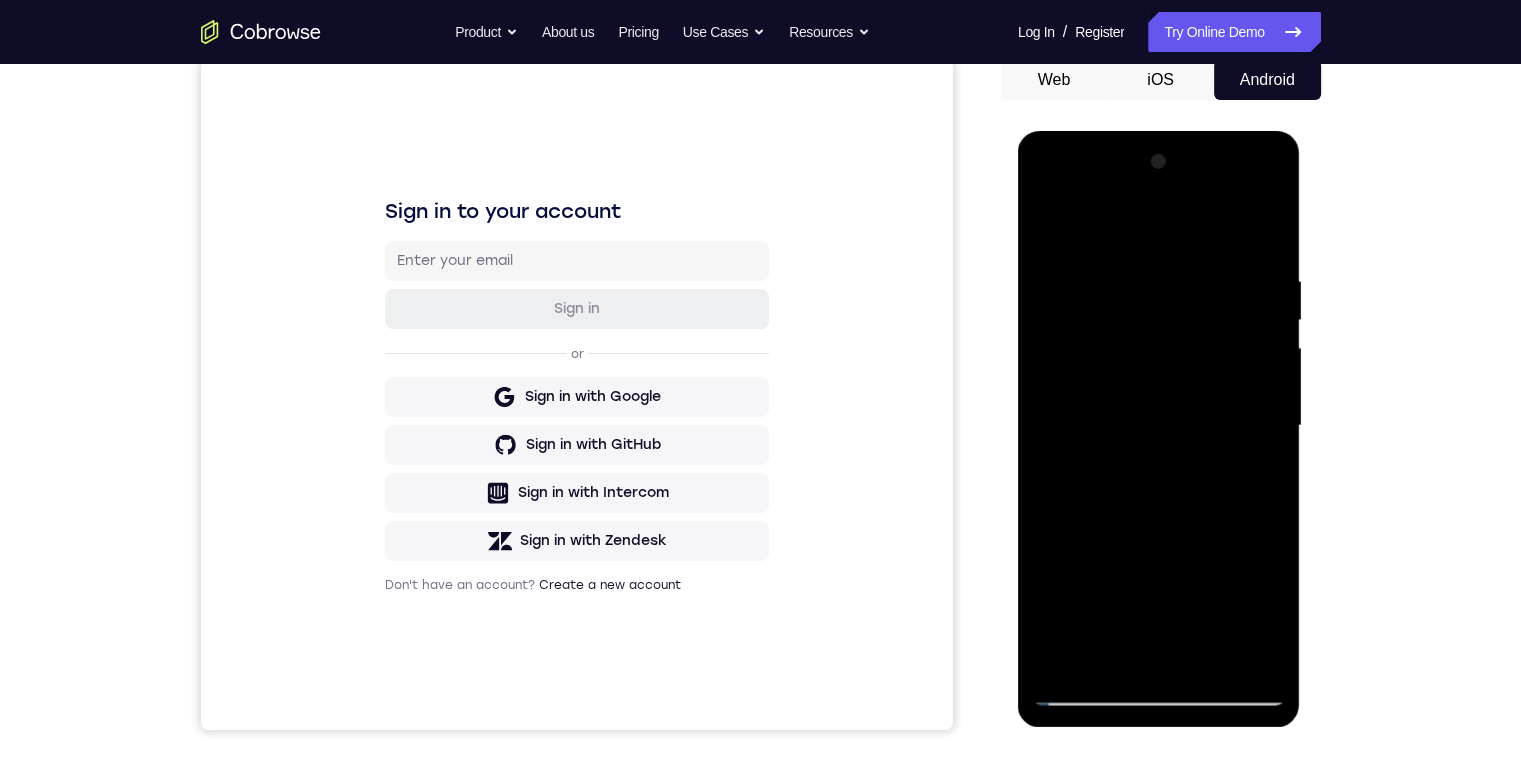 click at bounding box center [1159, 426] 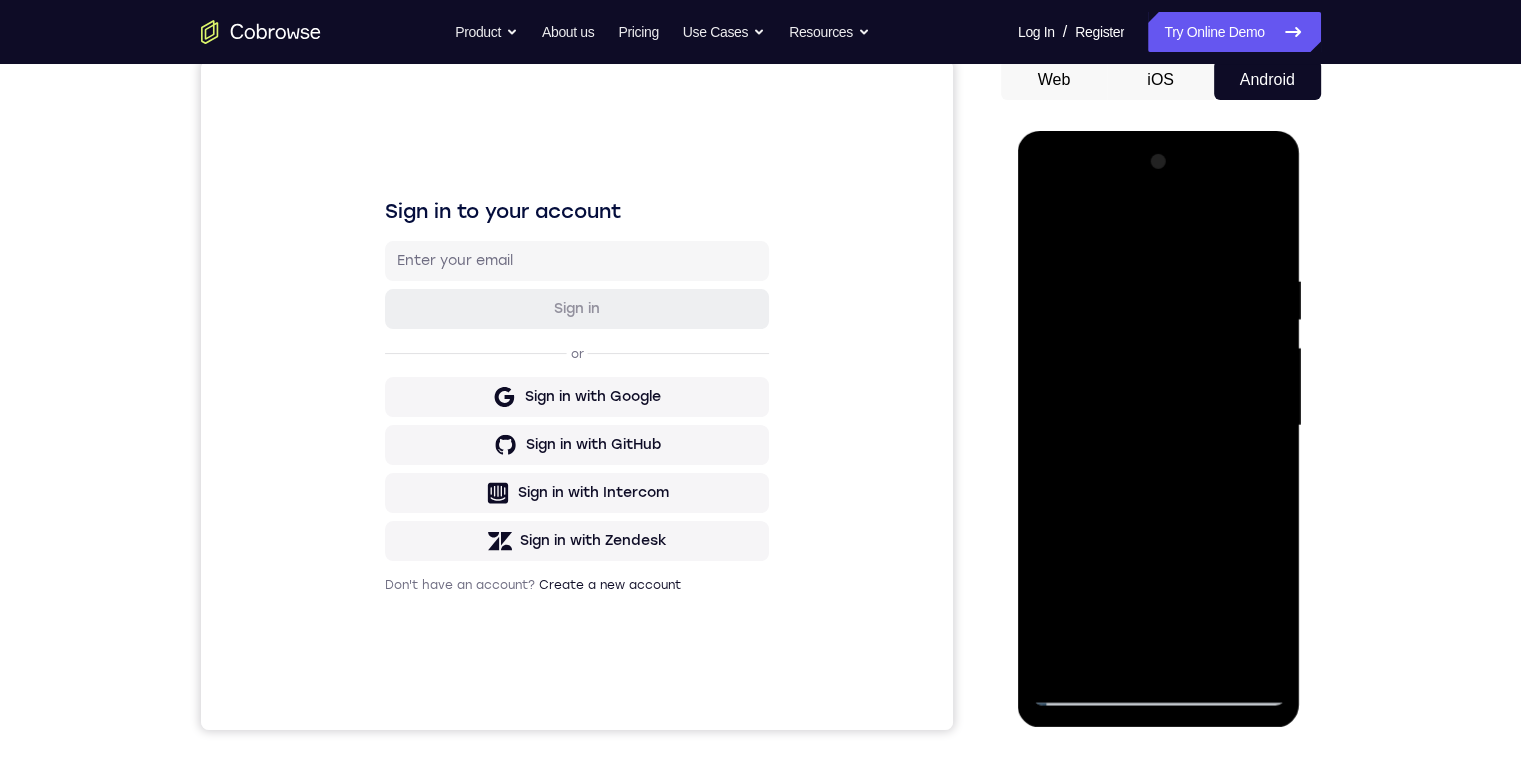 click at bounding box center (1159, 426) 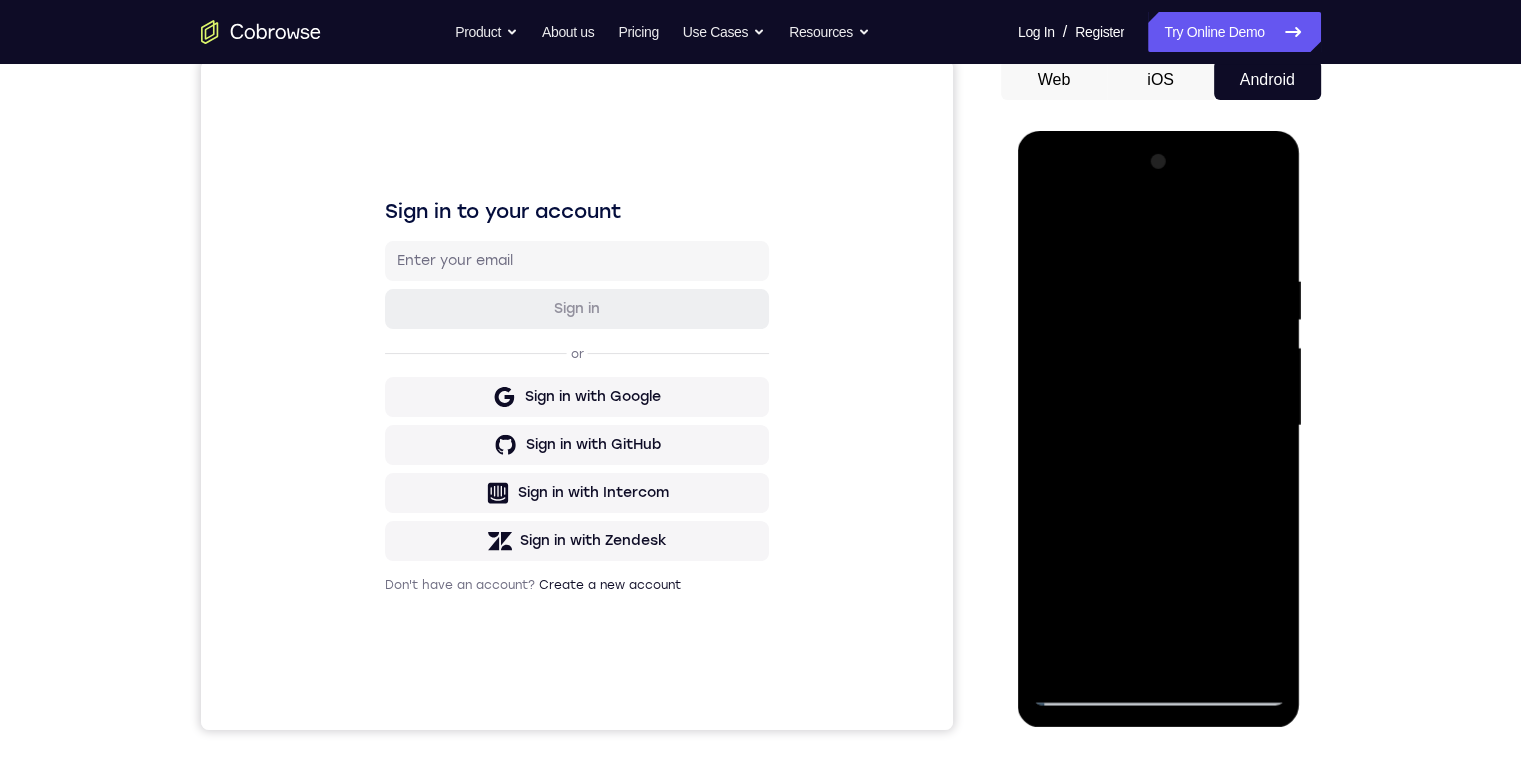 click at bounding box center (1159, 426) 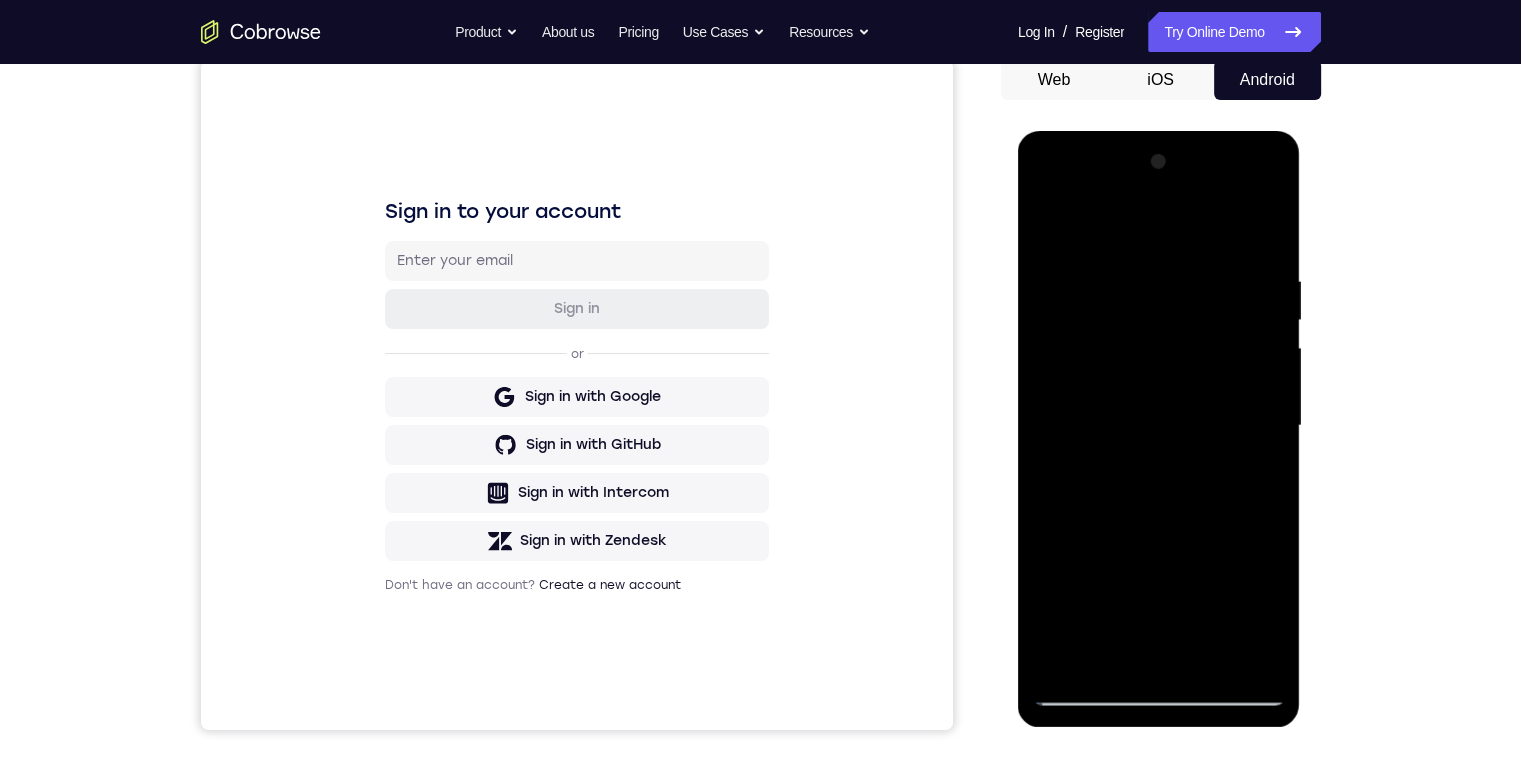 click at bounding box center [1159, 426] 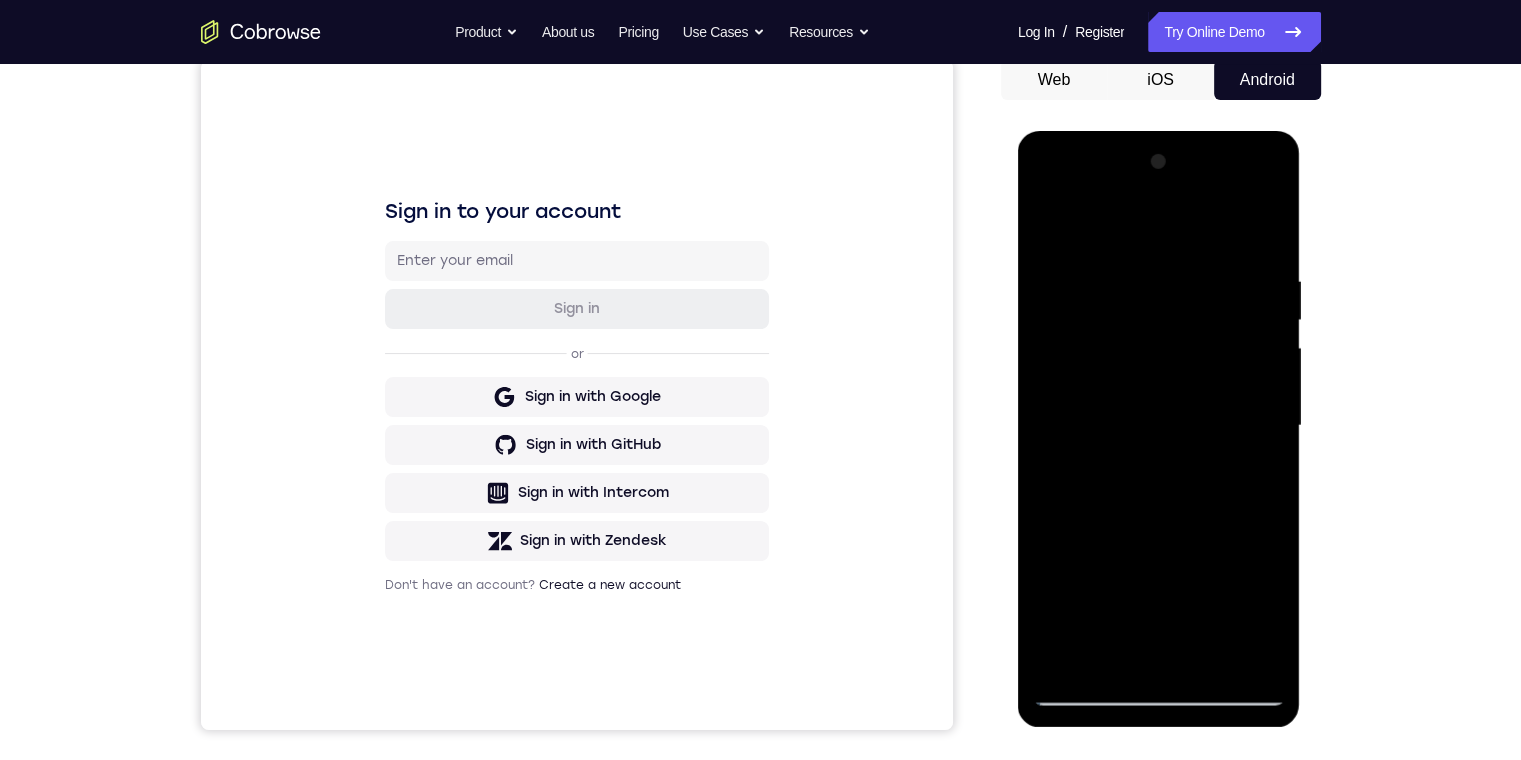 click at bounding box center (1159, 426) 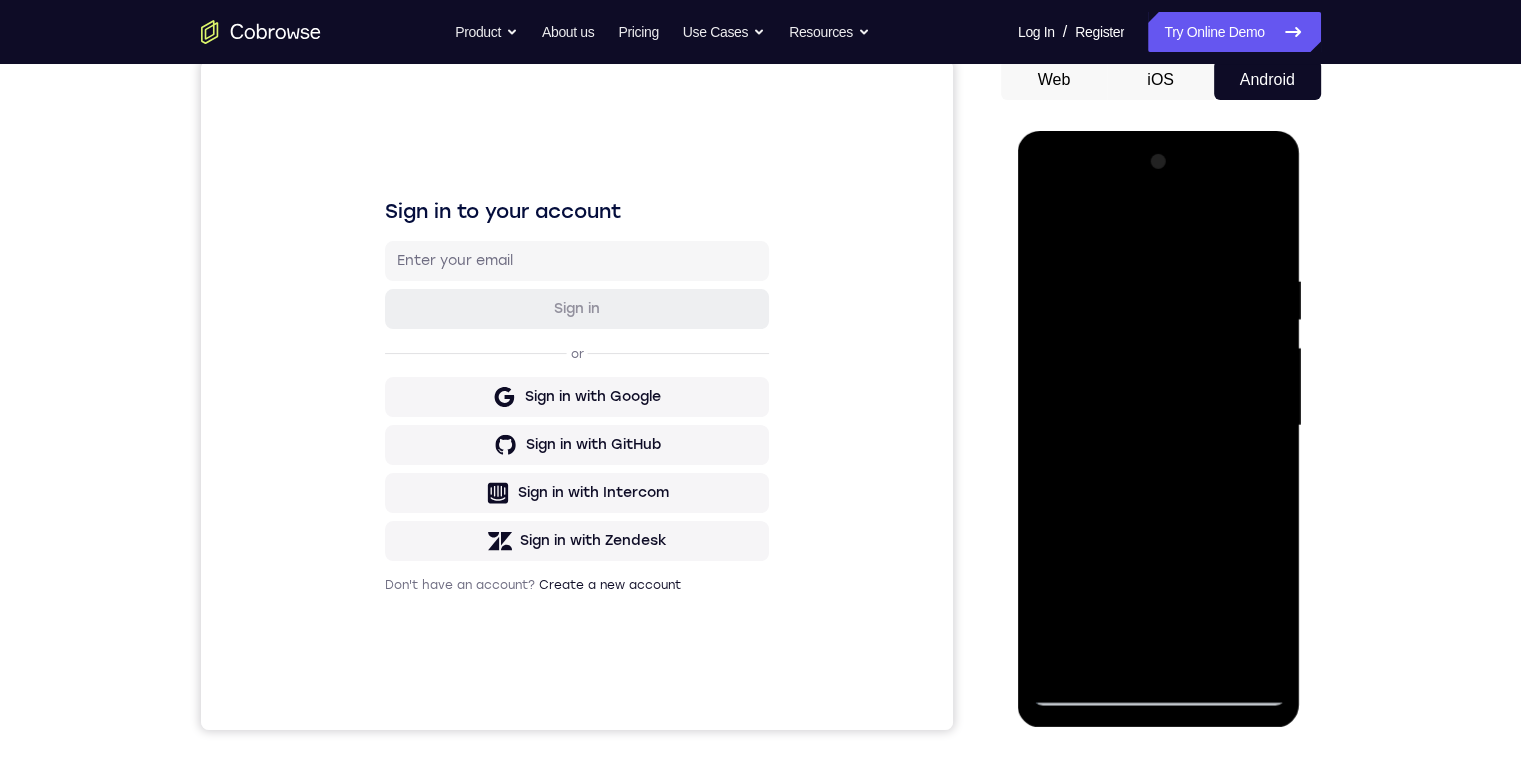 click at bounding box center (1159, 426) 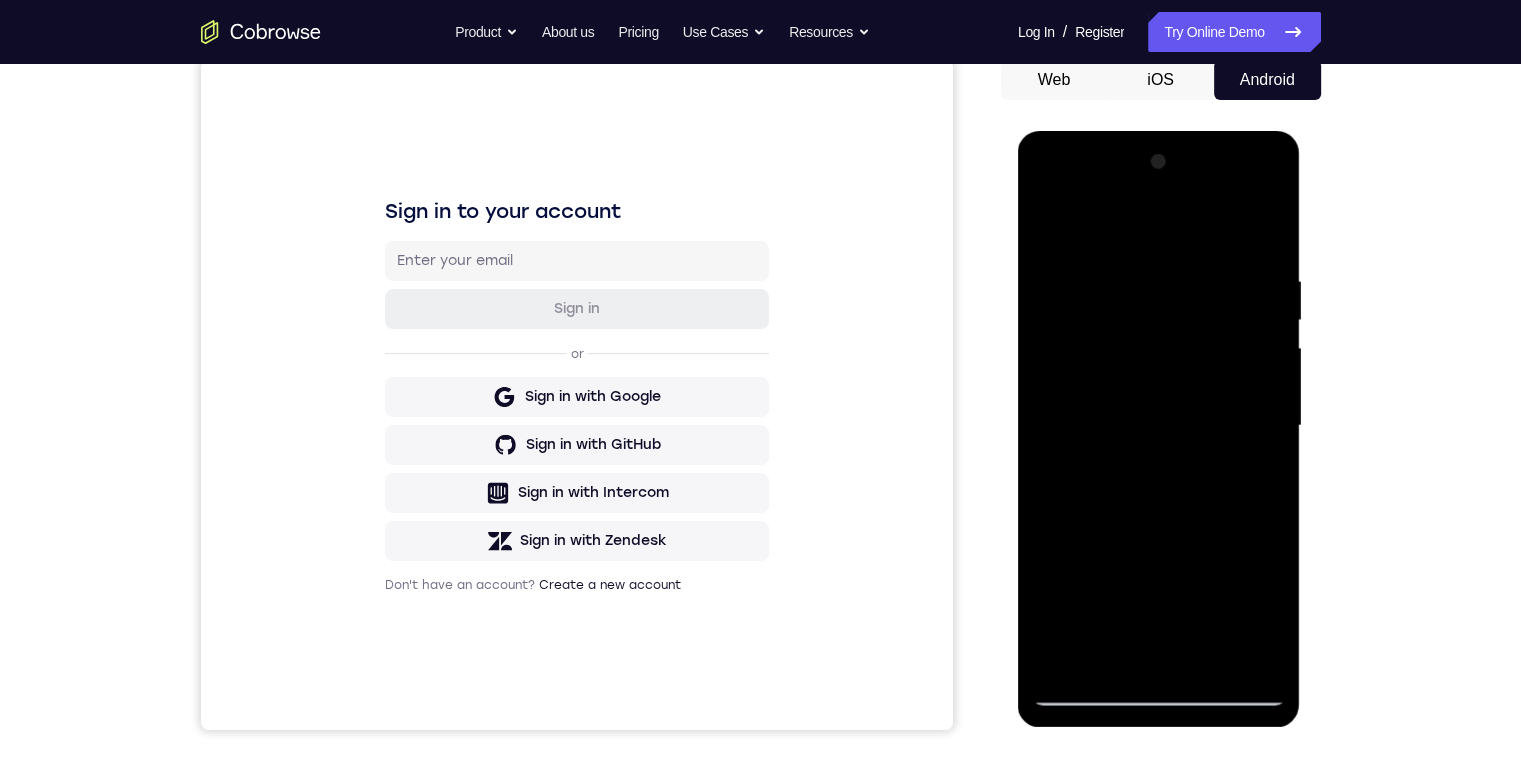 click at bounding box center (1159, 426) 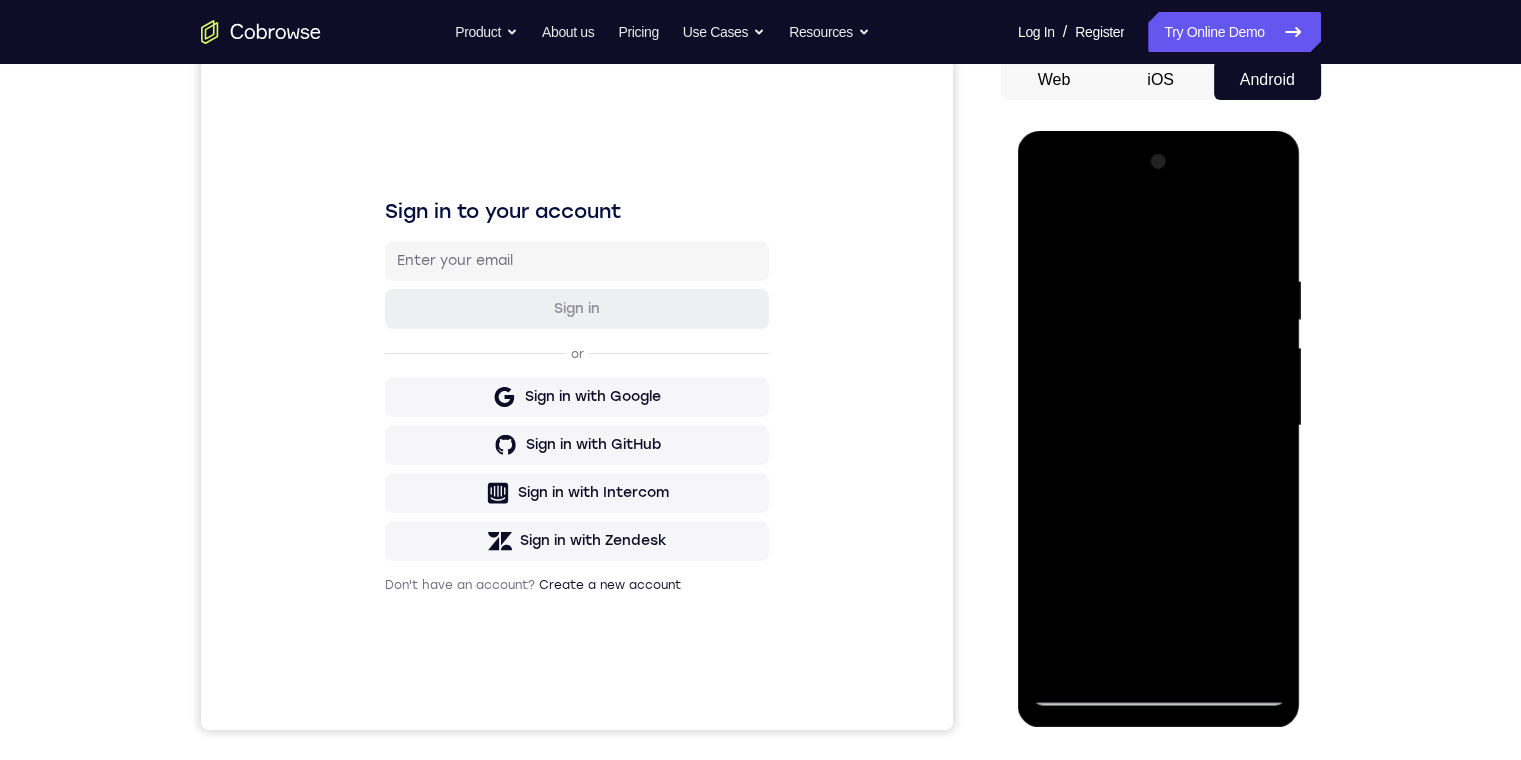 click at bounding box center [1159, 426] 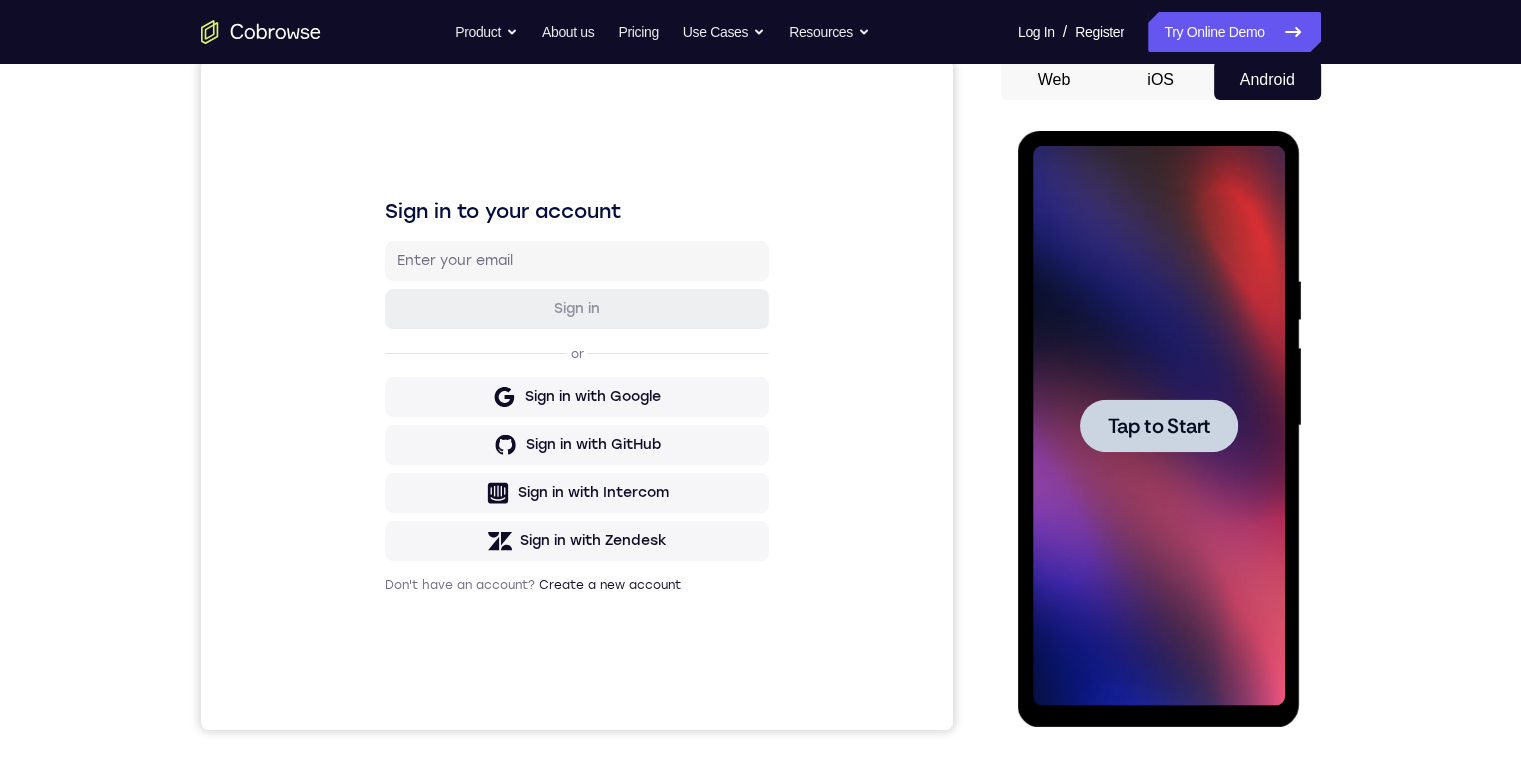 click at bounding box center (1159, 425) 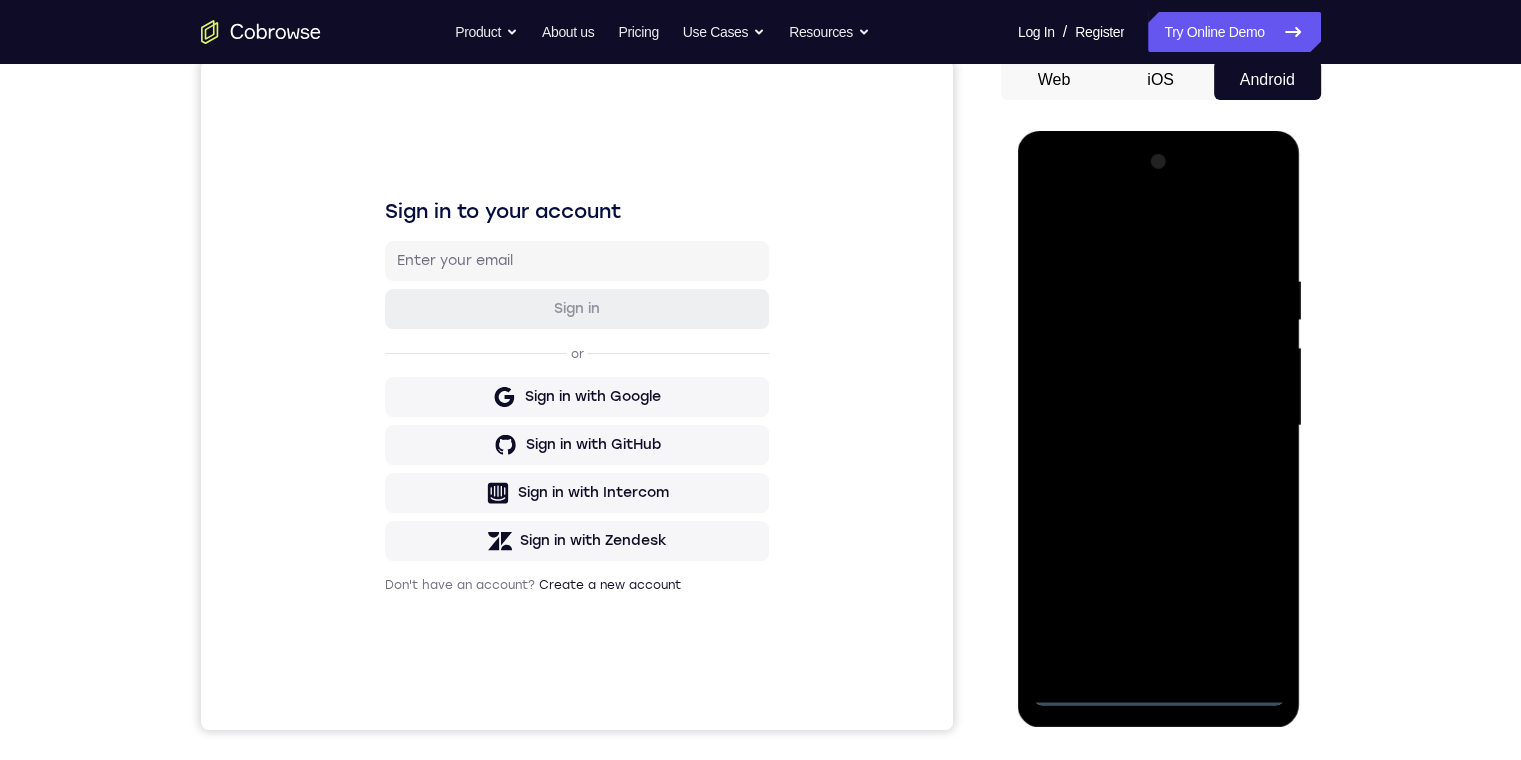 click at bounding box center [1159, 426] 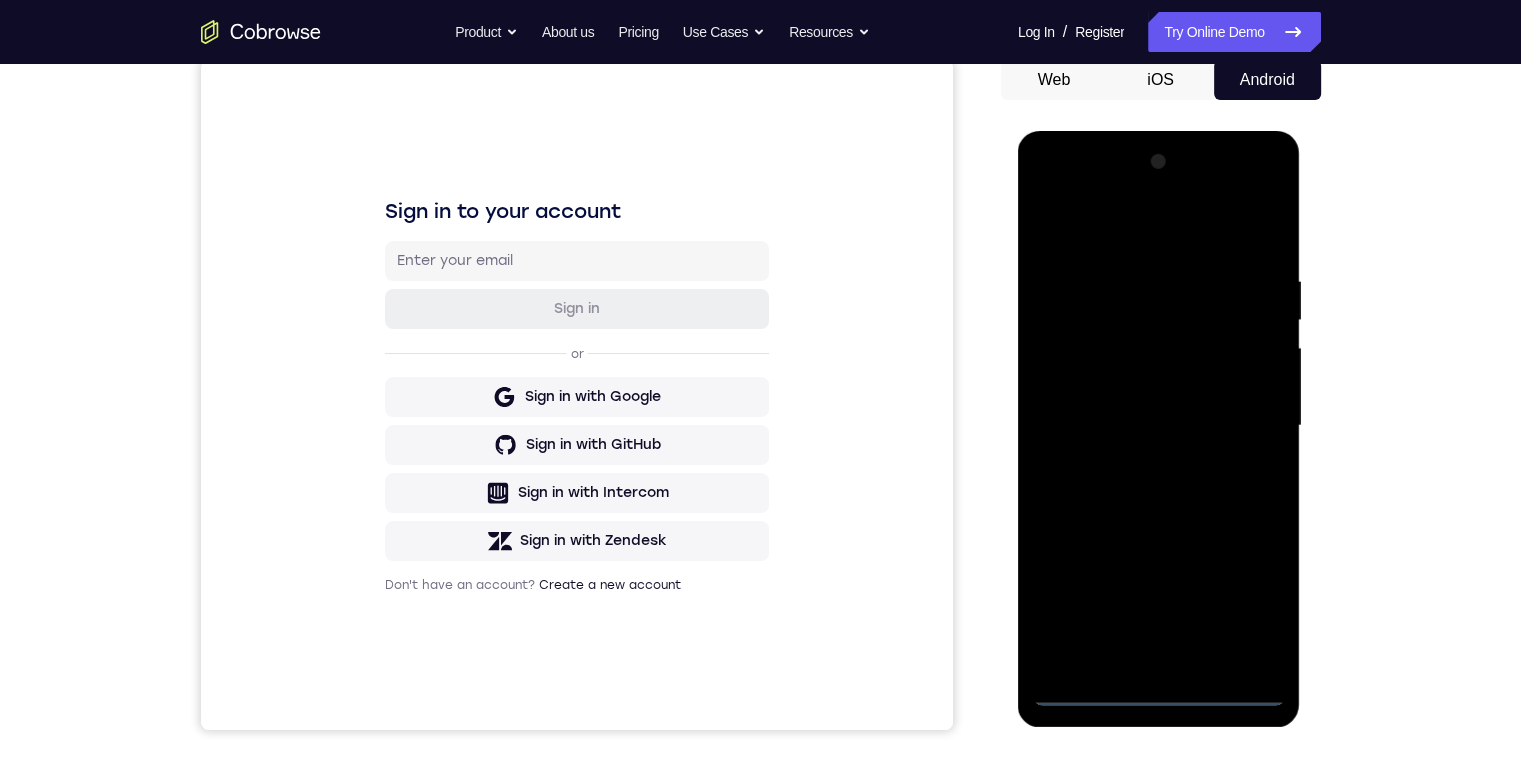 click at bounding box center [1159, 426] 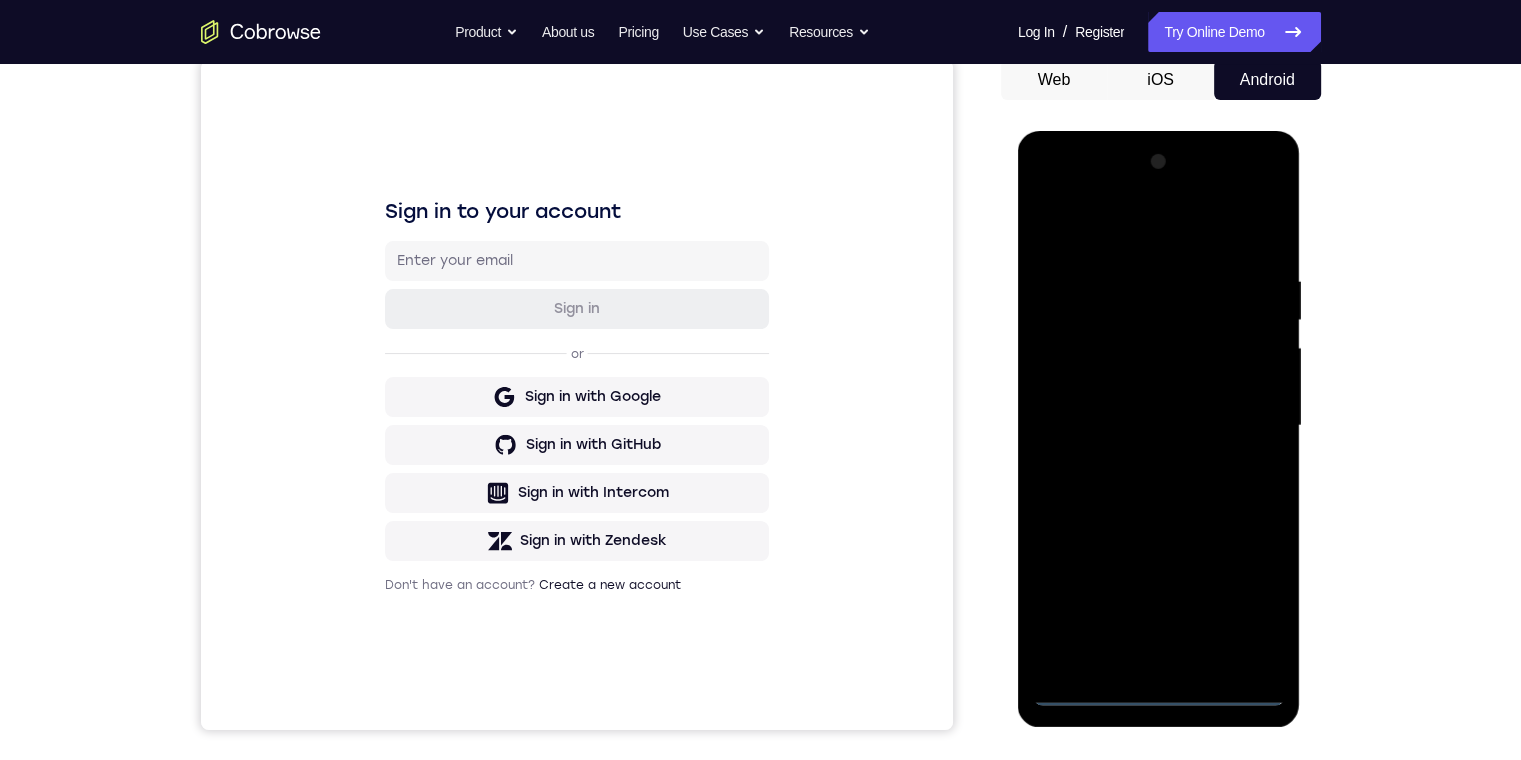 click at bounding box center [1159, 426] 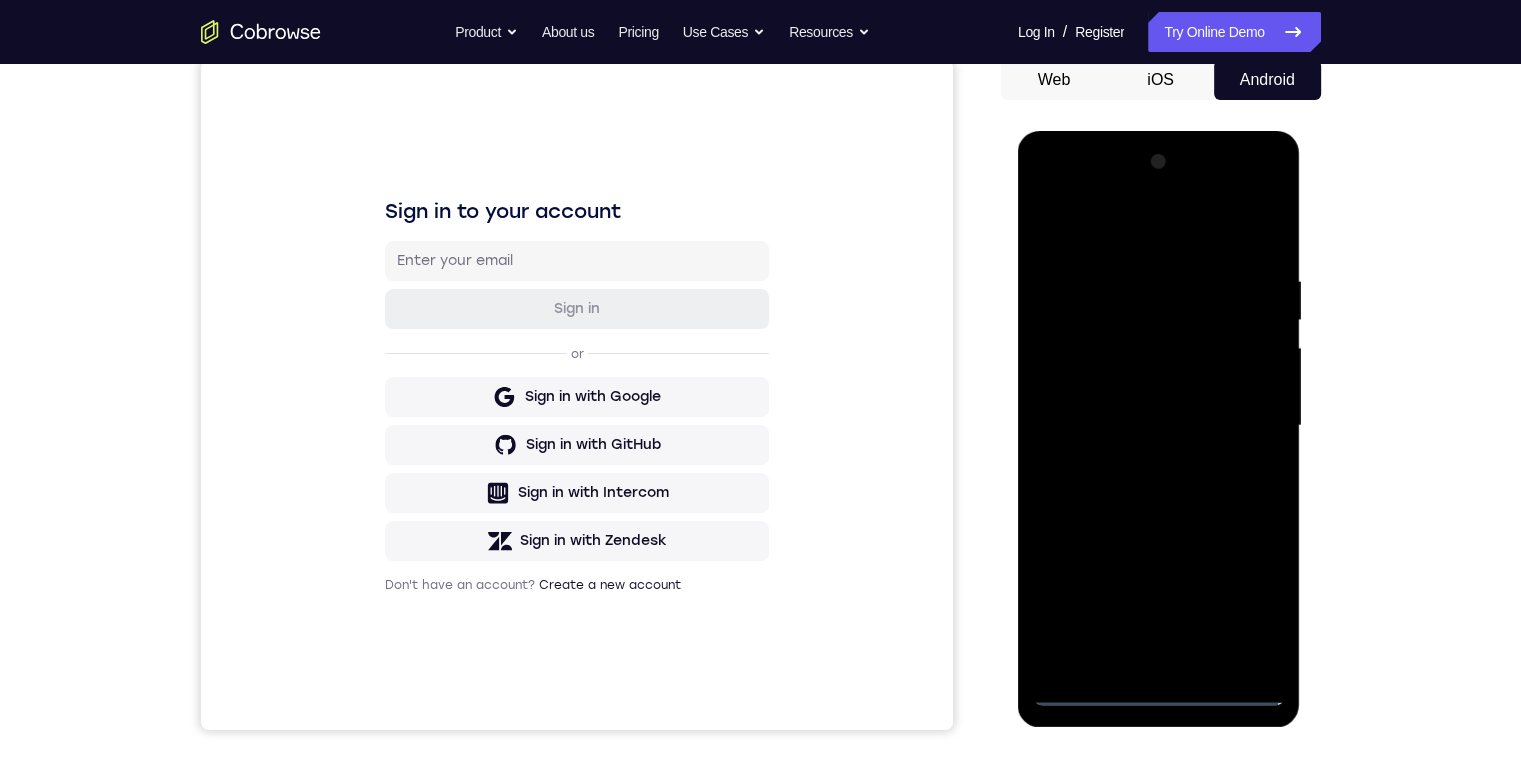 click at bounding box center (1159, 426) 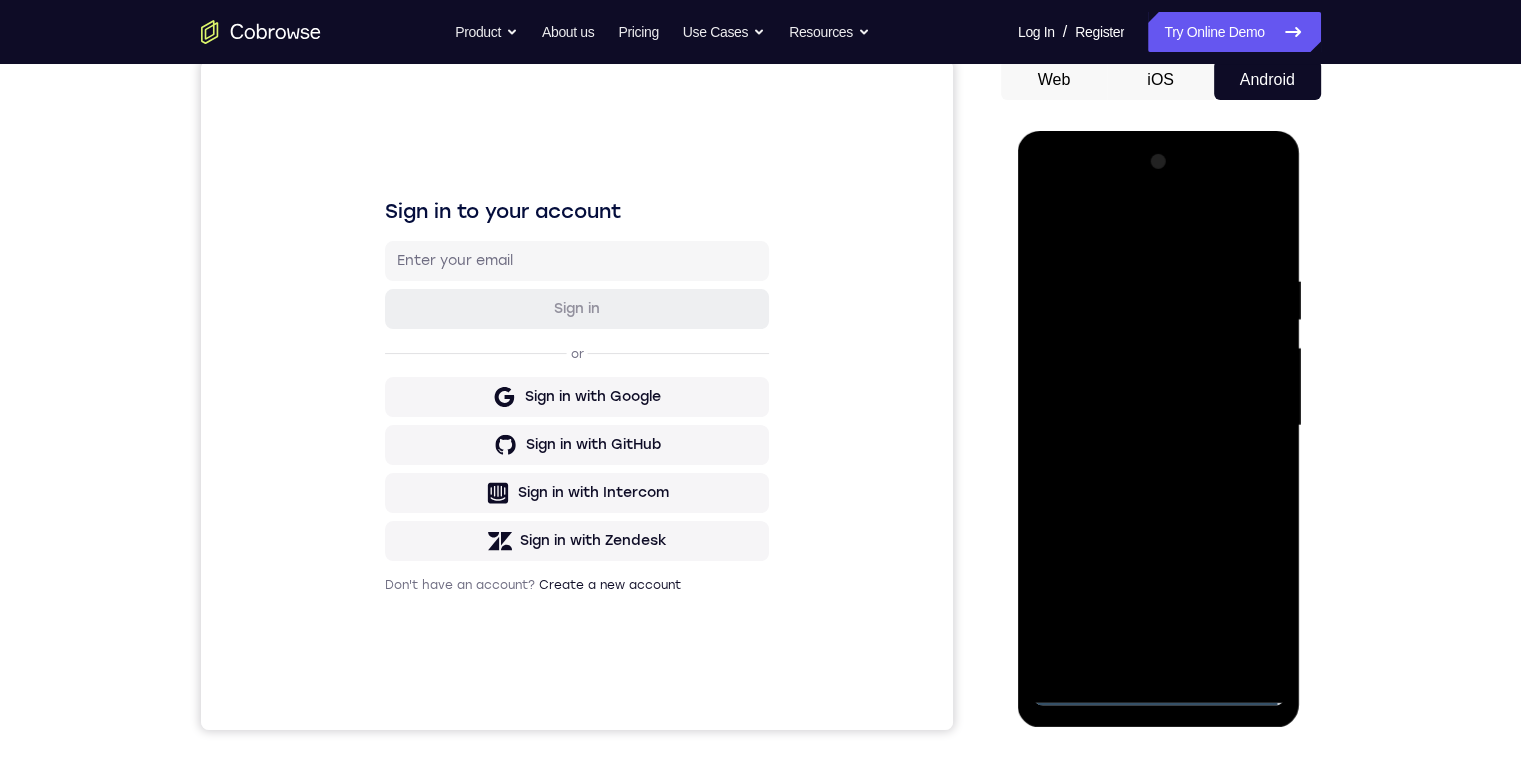click at bounding box center [1159, 426] 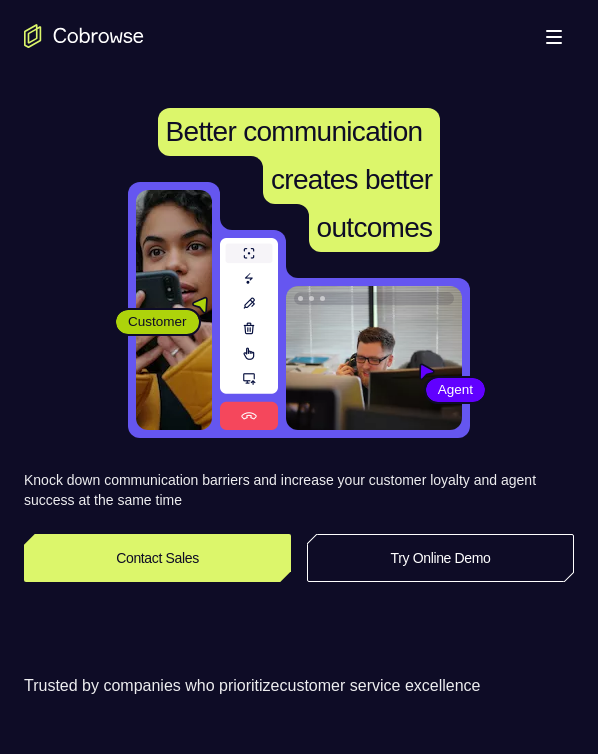 scroll, scrollTop: 0, scrollLeft: 0, axis: both 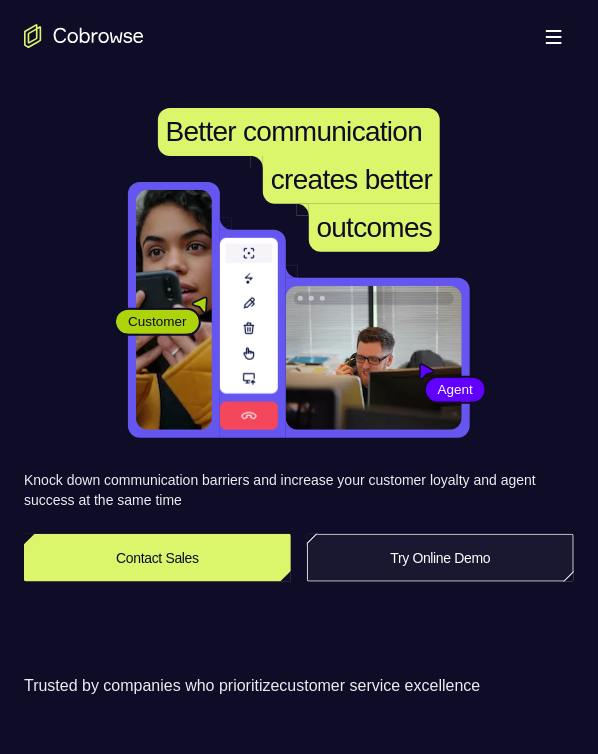 click on "Try Online Demo" at bounding box center (440, 558) 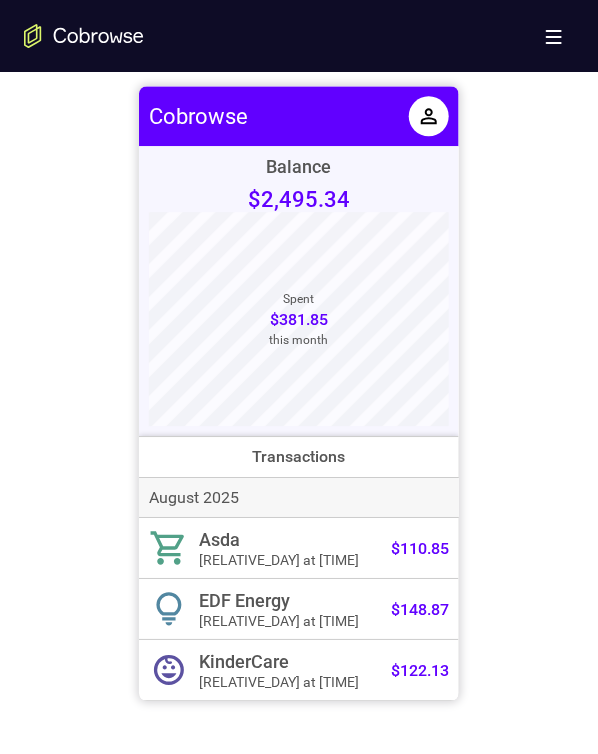 scroll, scrollTop: 900, scrollLeft: 0, axis: vertical 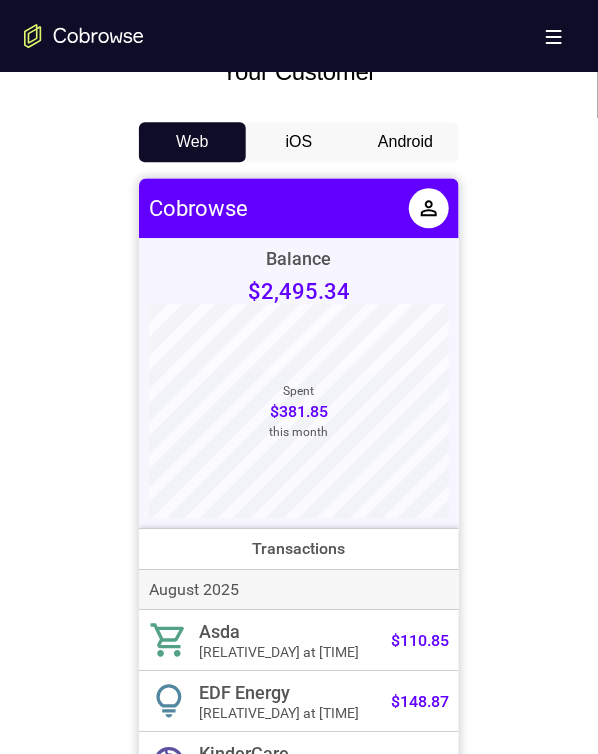 click on "Android" at bounding box center (405, 142) 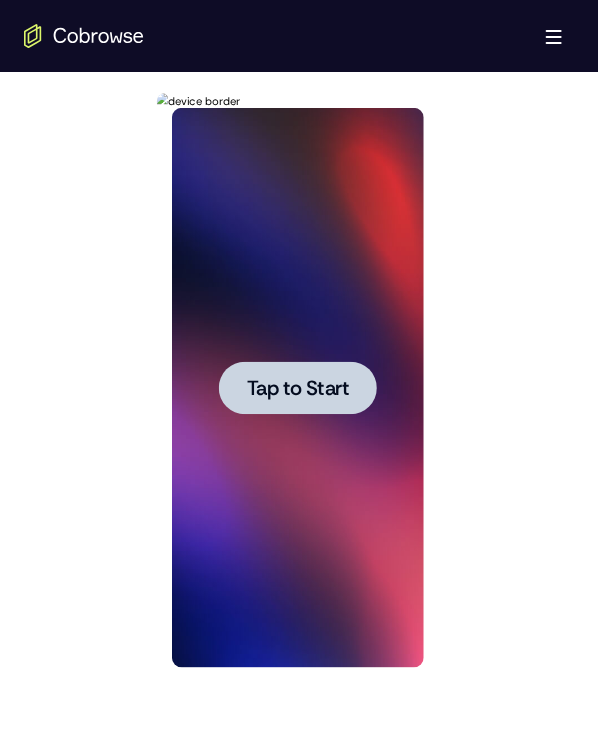 scroll, scrollTop: 0, scrollLeft: 0, axis: both 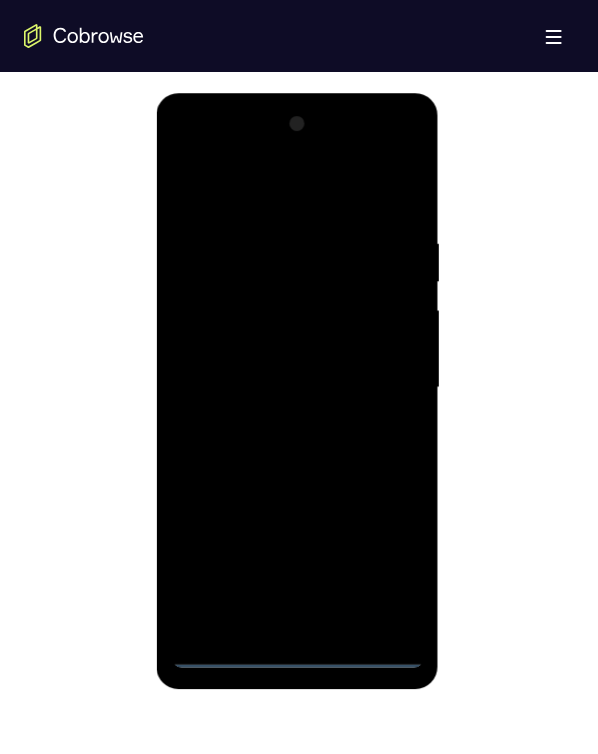 click at bounding box center [297, 387] 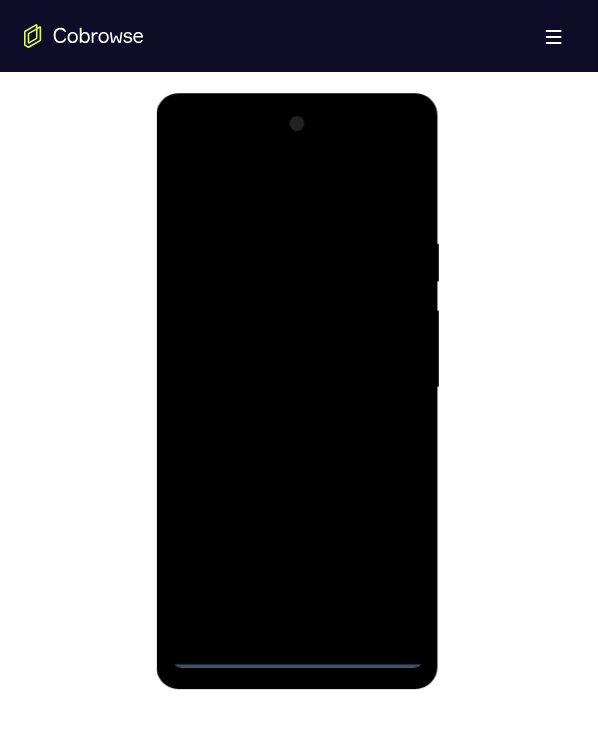 click at bounding box center [297, 387] 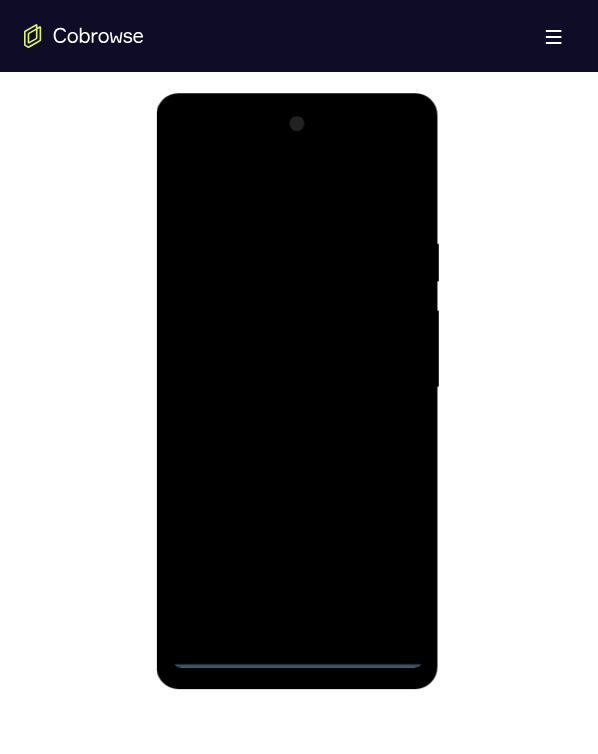 drag, startPoint x: 331, startPoint y: 483, endPoint x: 329, endPoint y: 348, distance: 135.01482 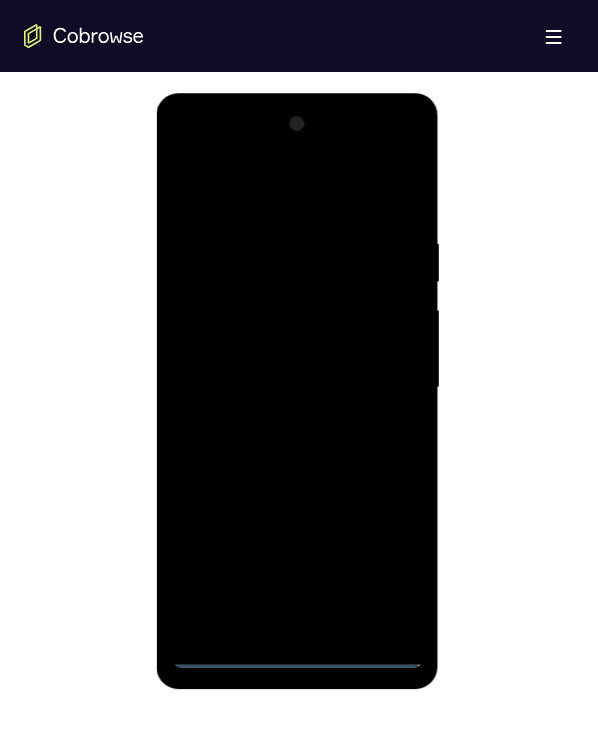 drag, startPoint x: 342, startPoint y: 299, endPoint x: 351, endPoint y: 308, distance: 12.727922 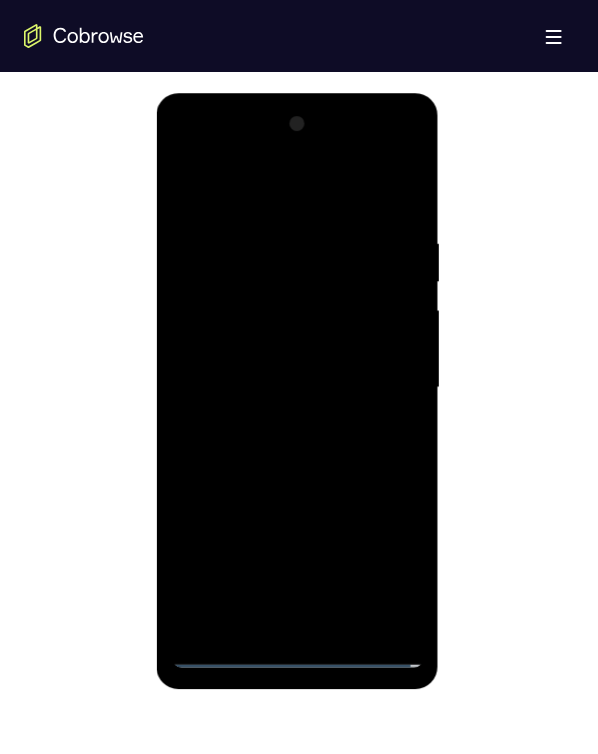click at bounding box center [297, 387] 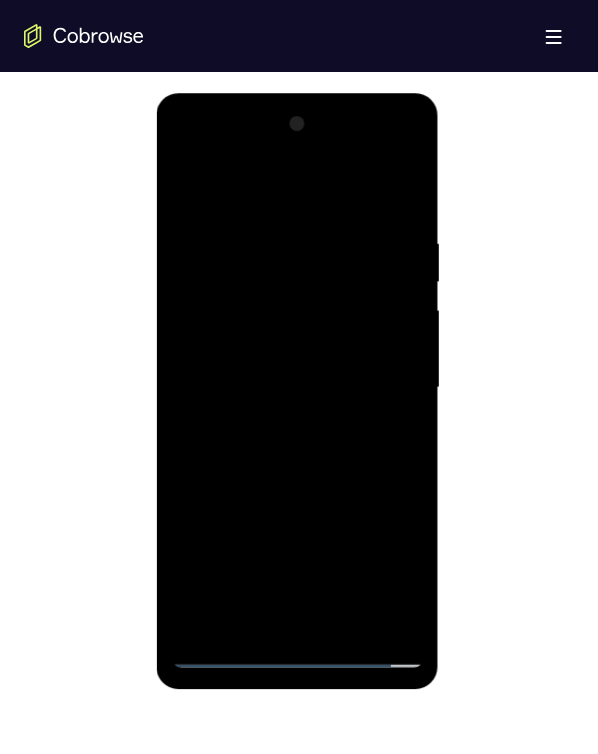 click at bounding box center [297, 387] 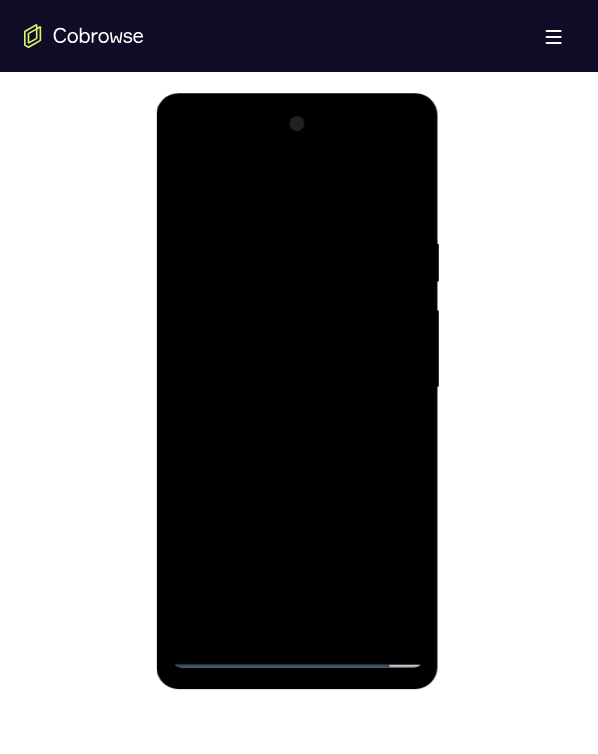 click at bounding box center (297, 387) 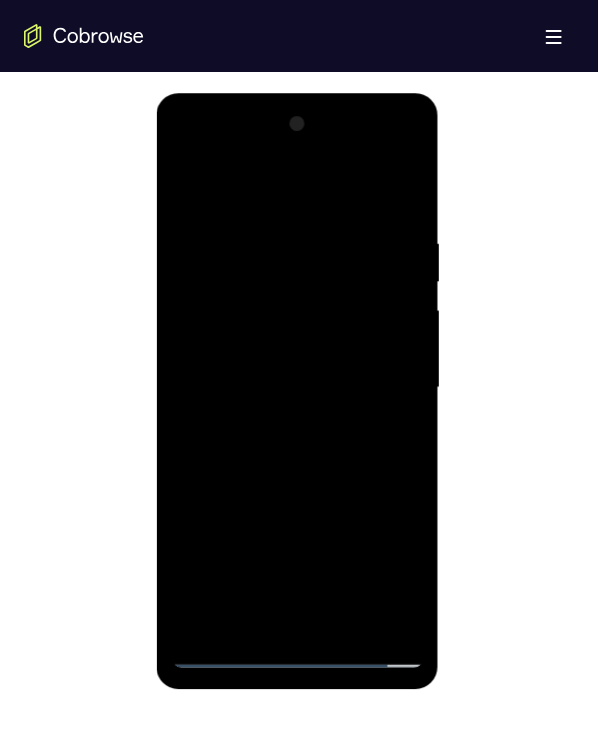 click at bounding box center [297, 387] 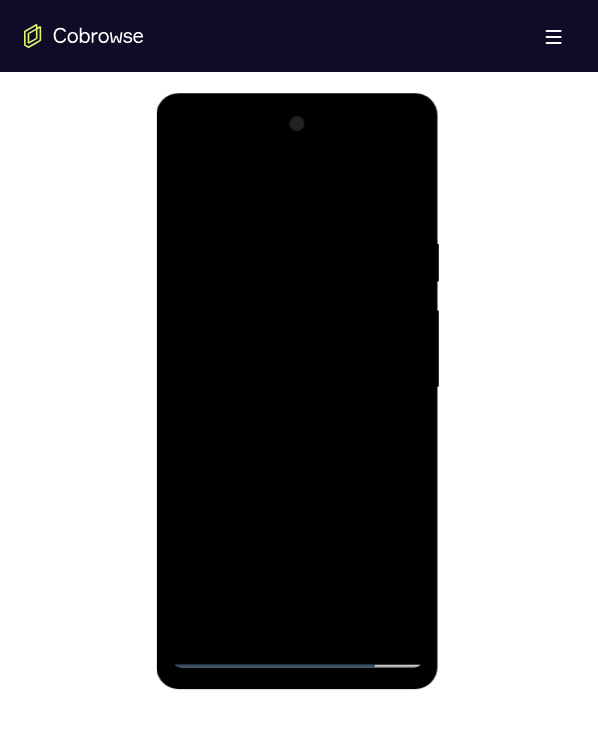 click at bounding box center (297, 387) 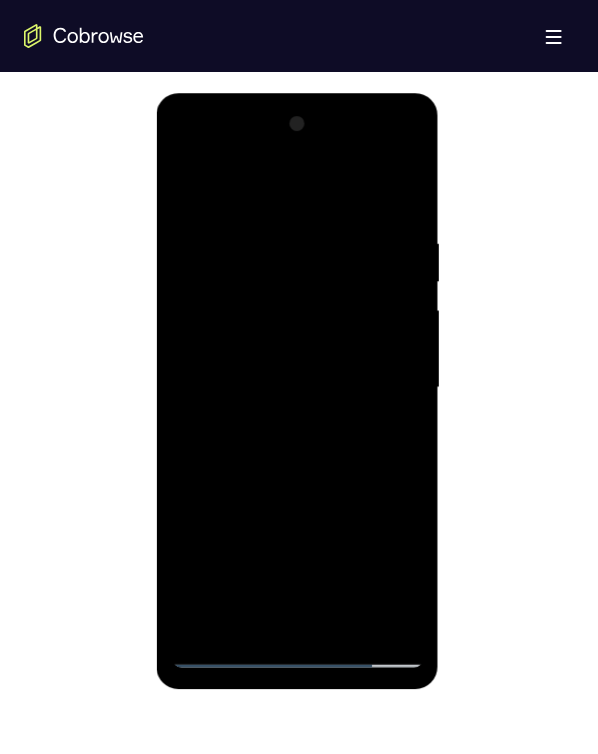 click at bounding box center (297, 387) 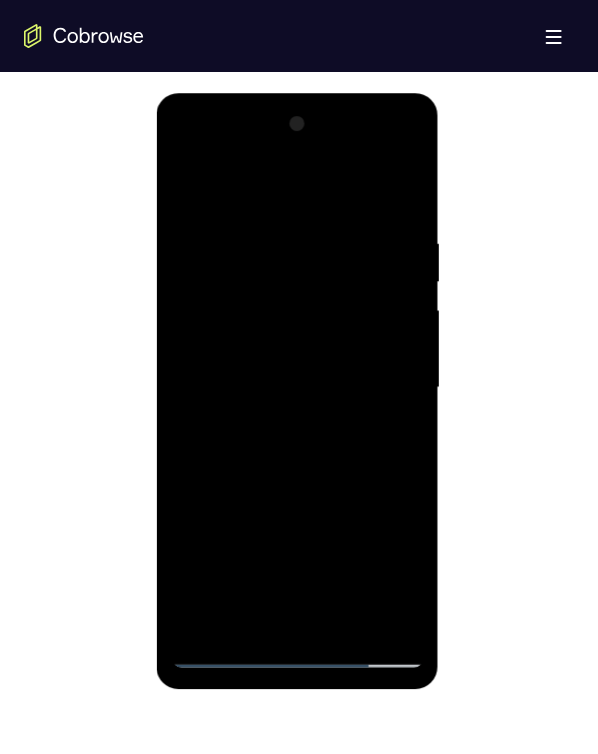 click at bounding box center (297, 387) 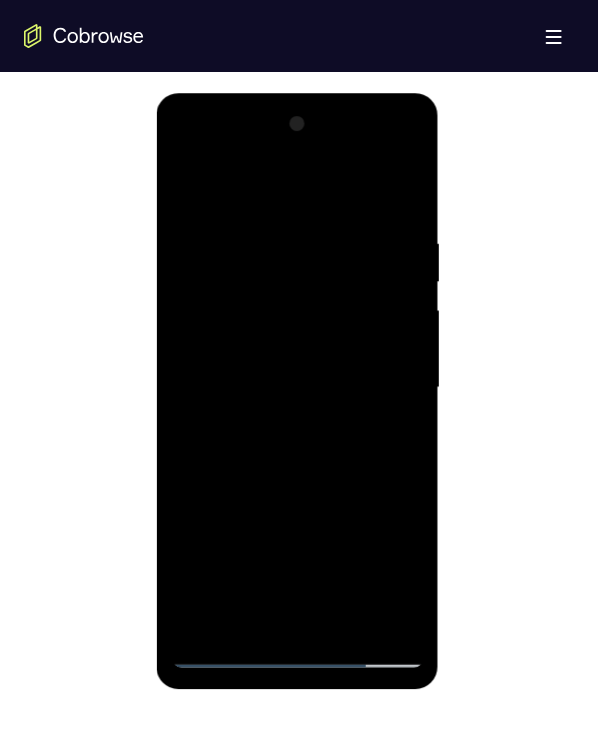 click at bounding box center (297, 387) 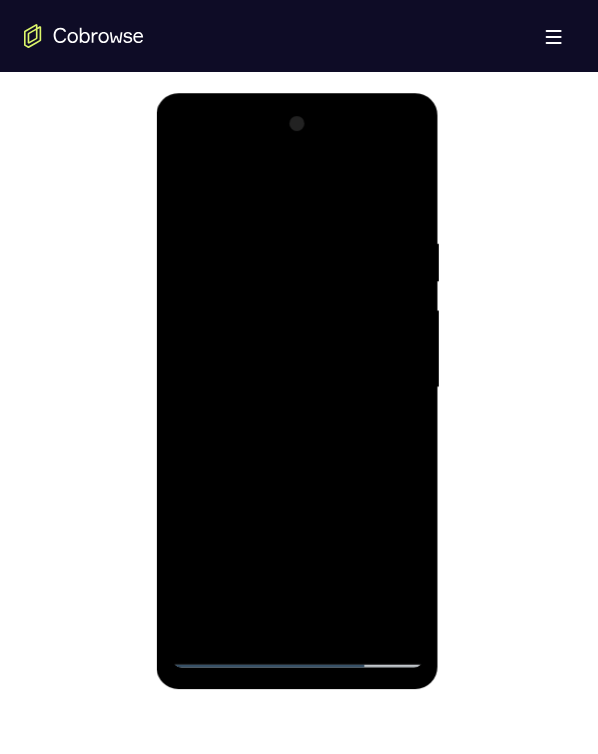 click at bounding box center [297, 387] 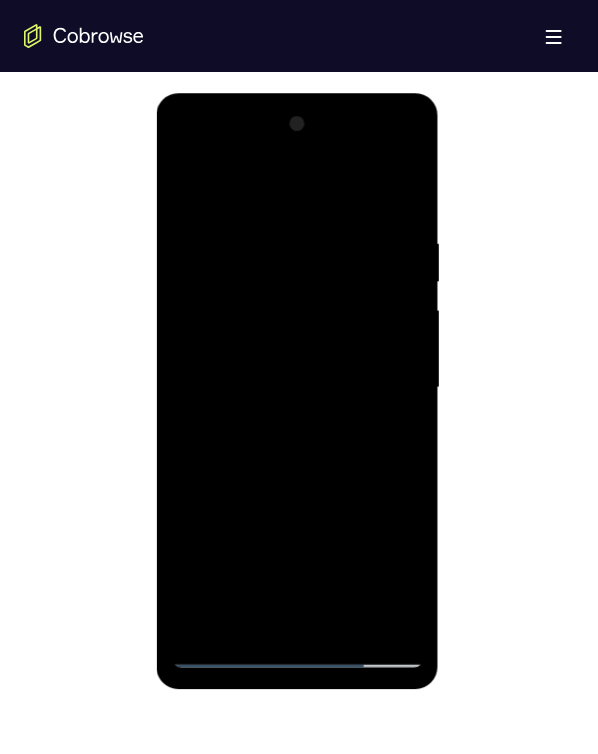 click at bounding box center (297, 387) 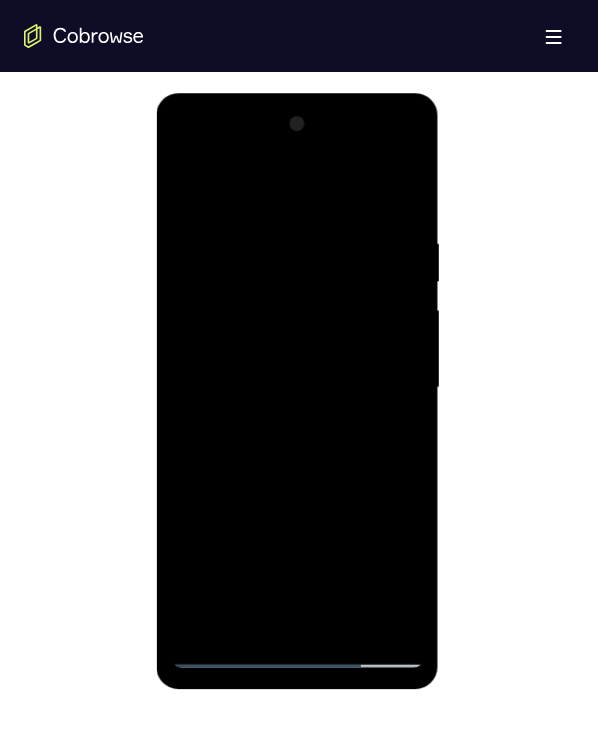 click at bounding box center [297, 387] 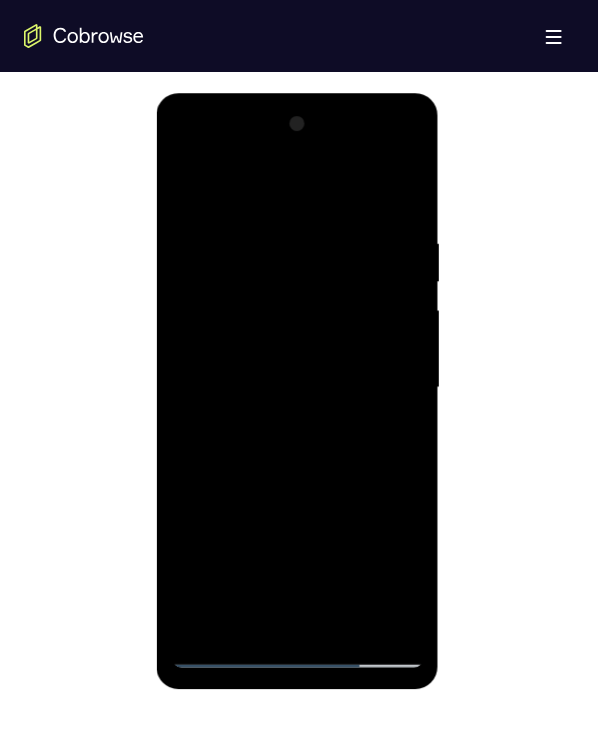 click at bounding box center (297, 387) 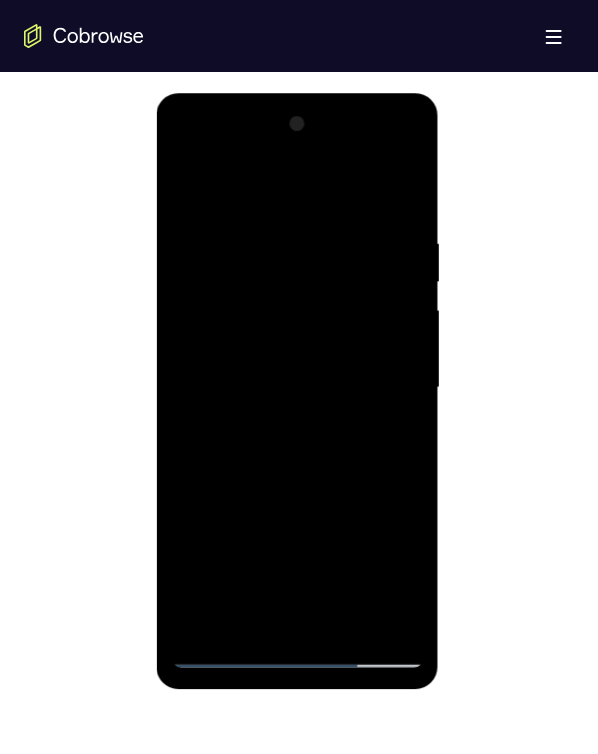 click at bounding box center [297, 387] 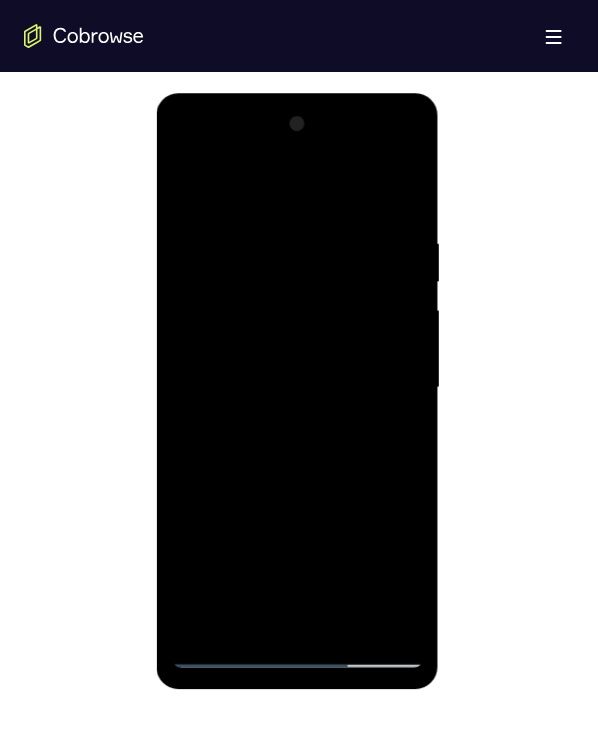 click at bounding box center (297, 387) 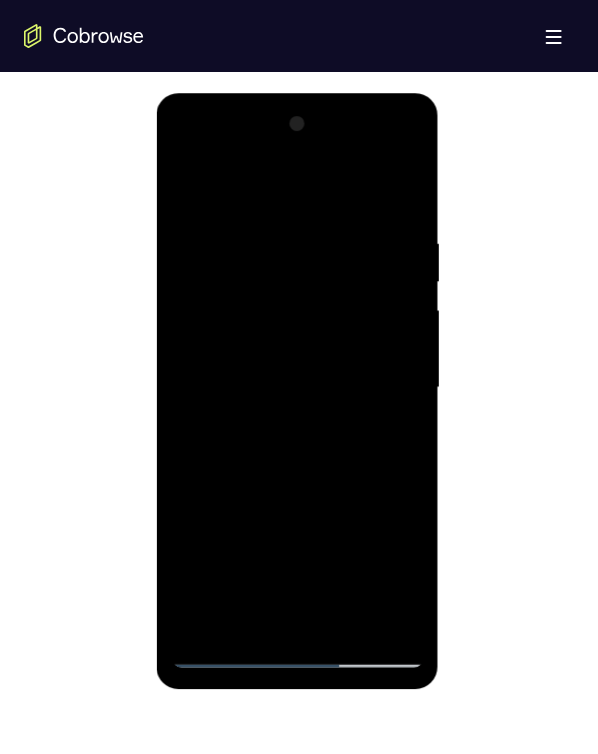 click at bounding box center [297, 387] 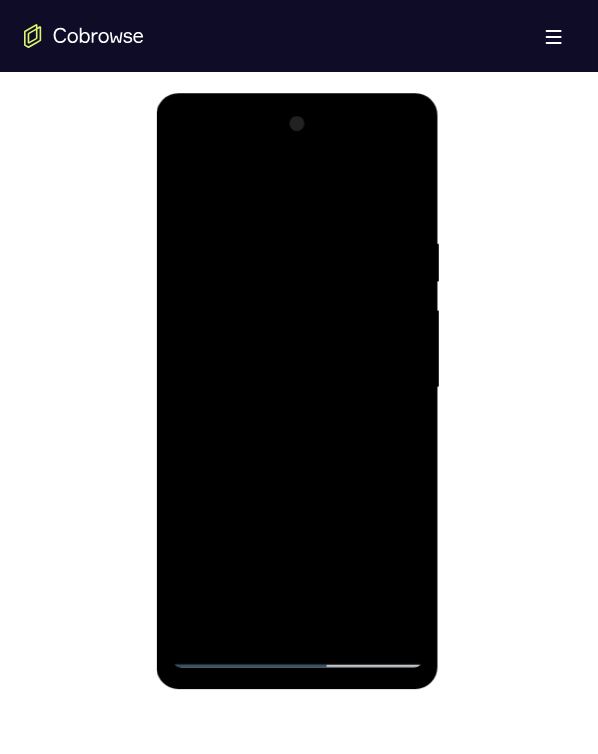 click at bounding box center (297, 387) 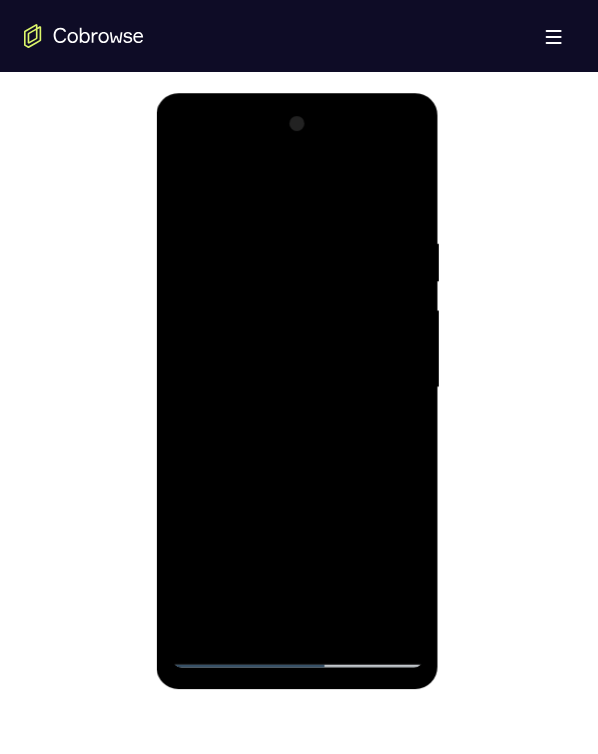 click at bounding box center (297, 387) 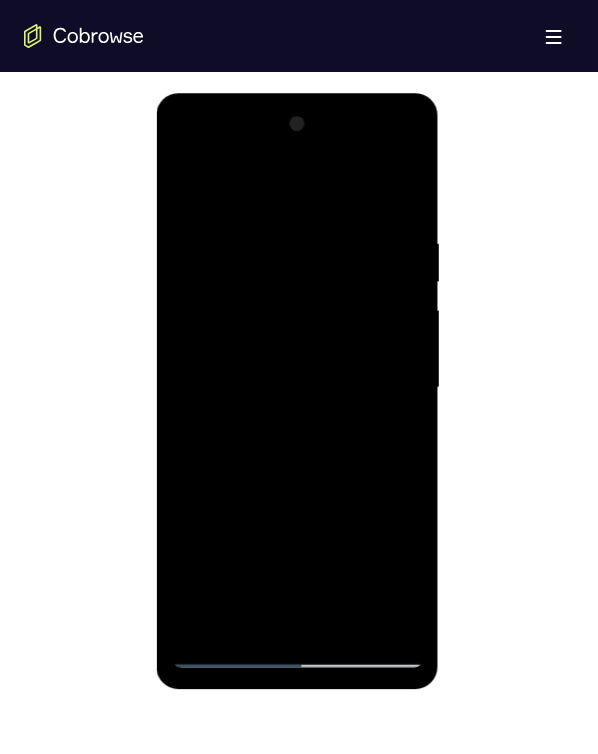 click at bounding box center (297, 387) 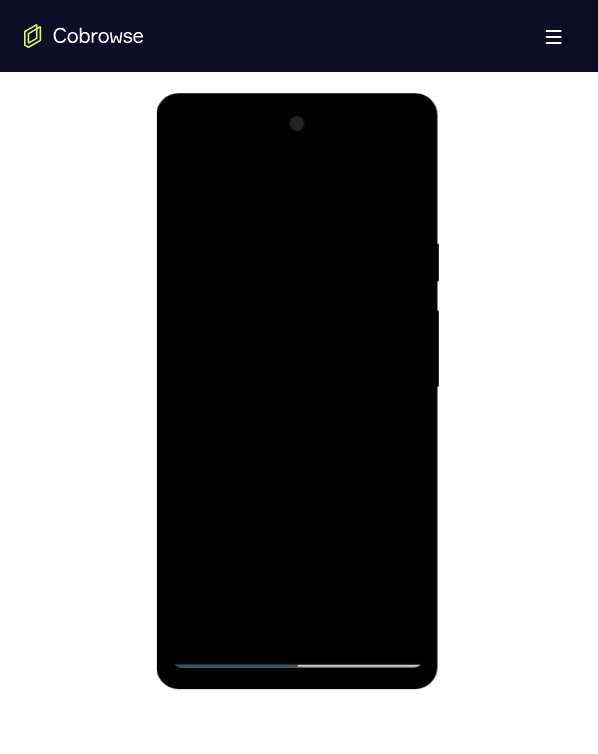 click at bounding box center (297, 387) 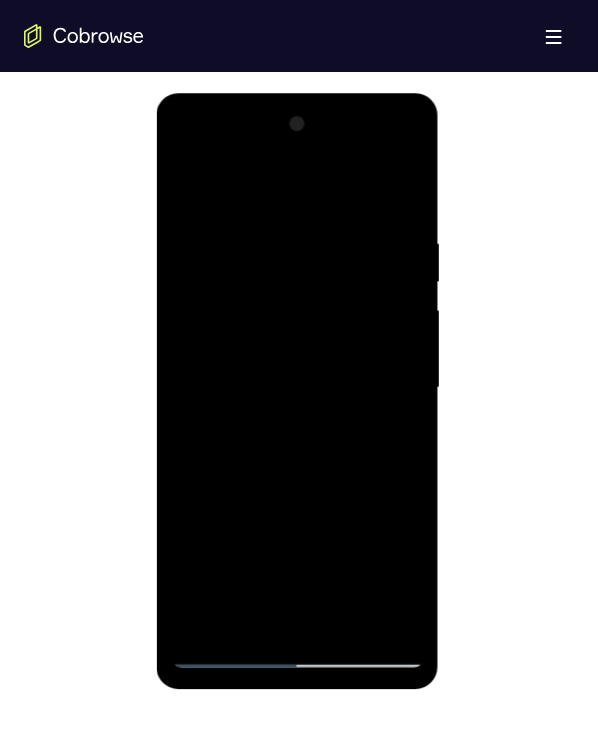 click at bounding box center (297, 387) 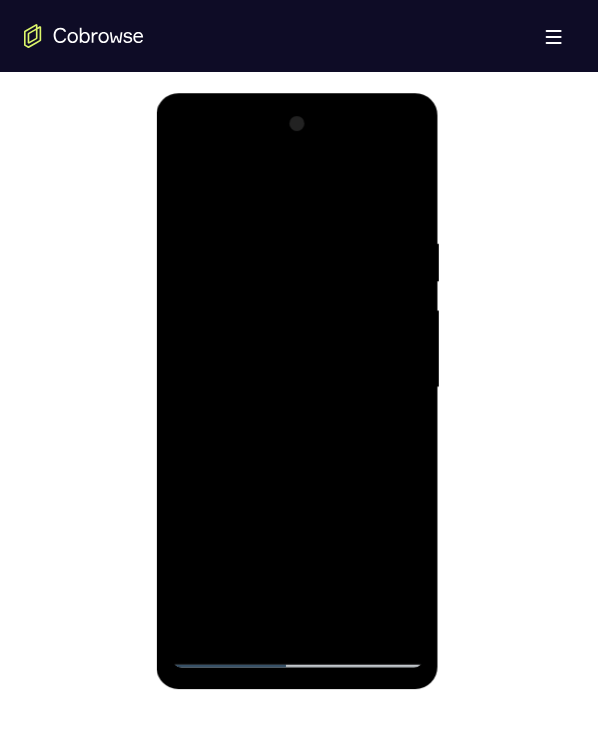 click at bounding box center [297, 387] 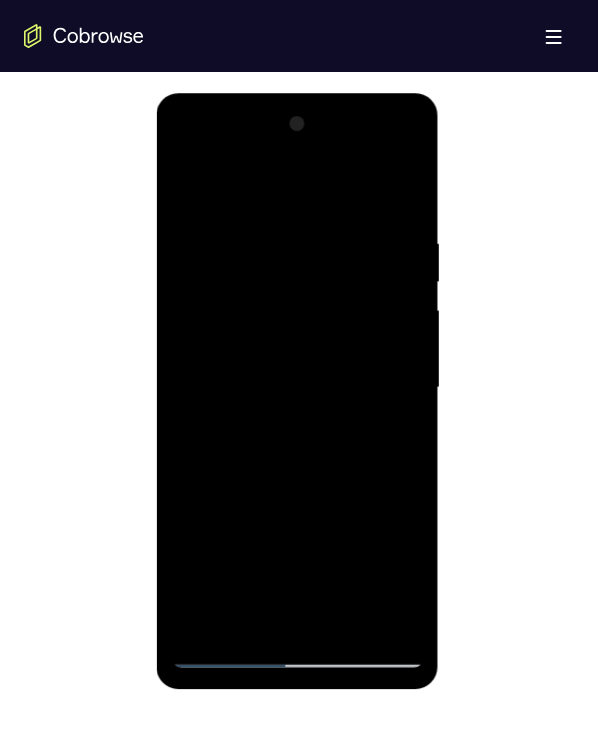 drag, startPoint x: 236, startPoint y: 302, endPoint x: 157, endPoint y: 666, distance: 372.47415 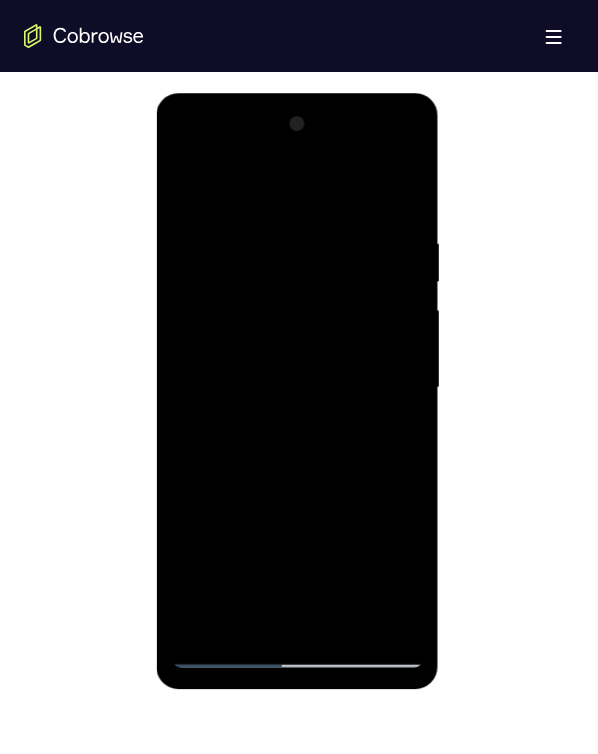 drag, startPoint x: 376, startPoint y: 293, endPoint x: 400, endPoint y: 317, distance: 33.941124 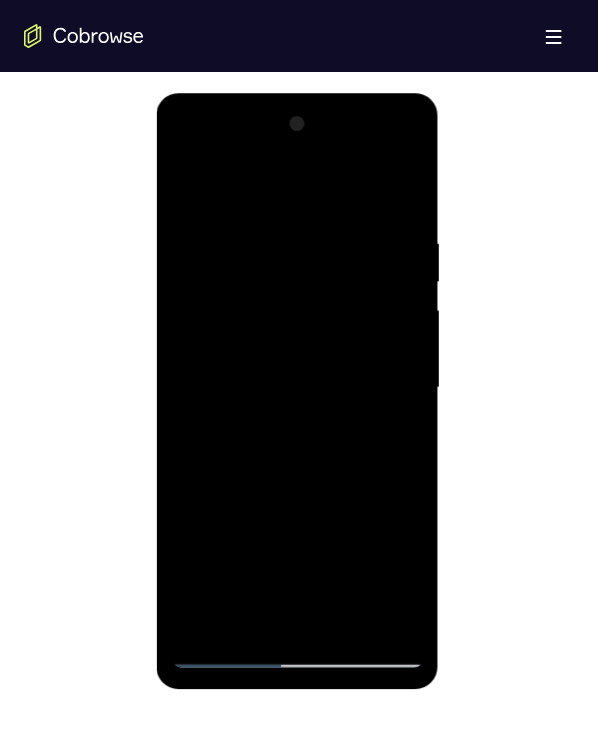 click at bounding box center [297, 387] 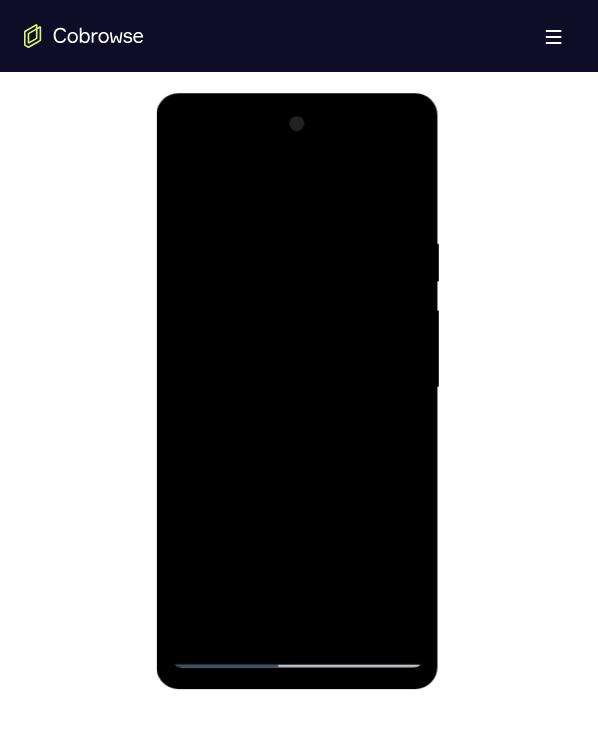 click at bounding box center [297, 387] 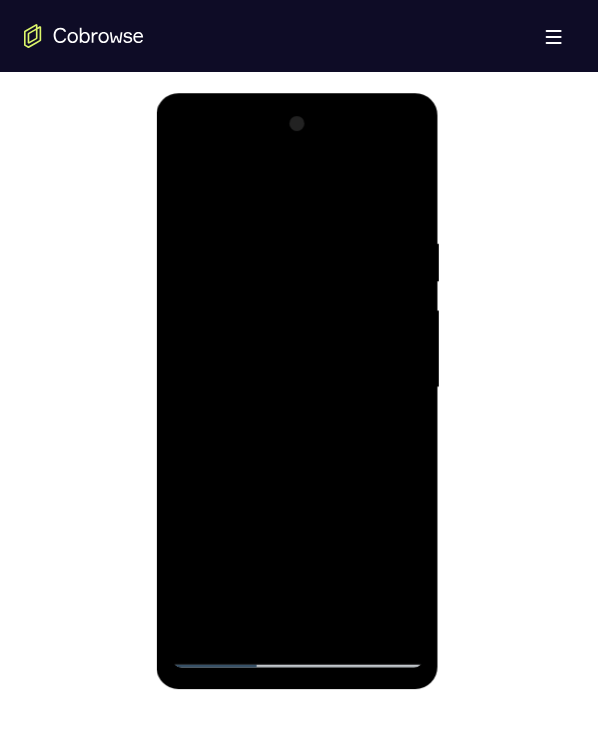 click at bounding box center (297, 387) 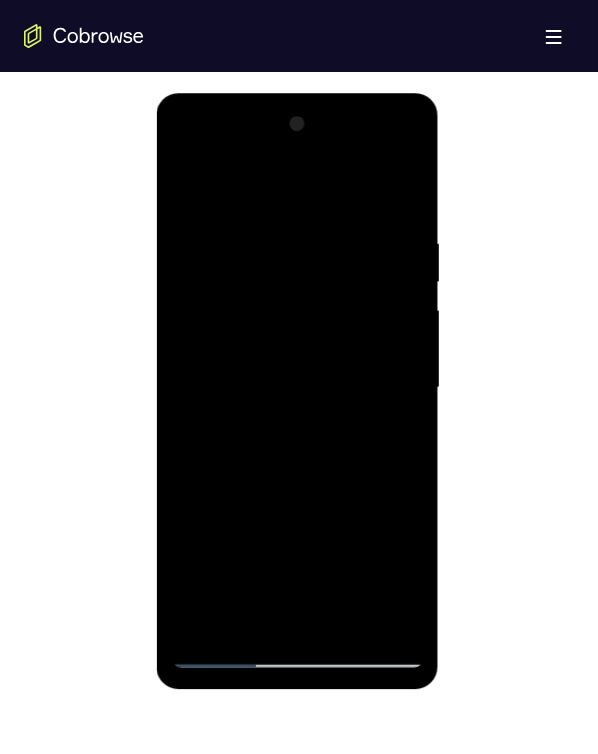 click at bounding box center (297, 387) 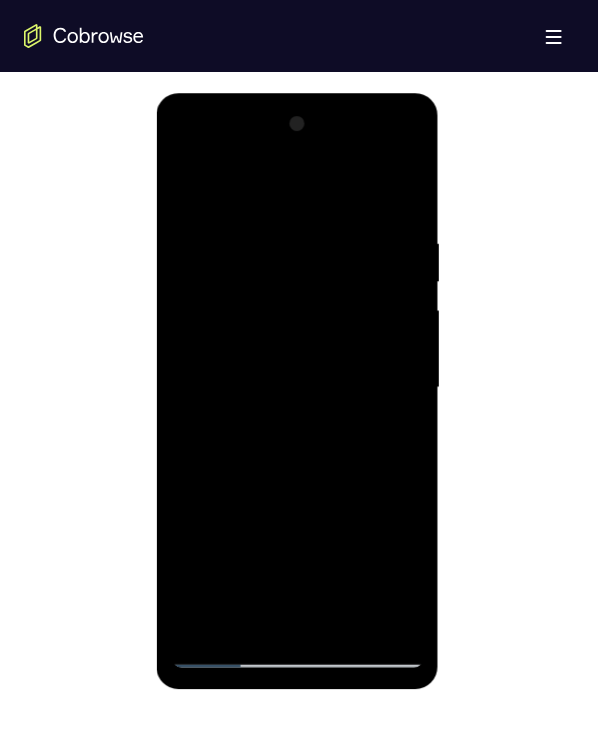 click at bounding box center [297, 387] 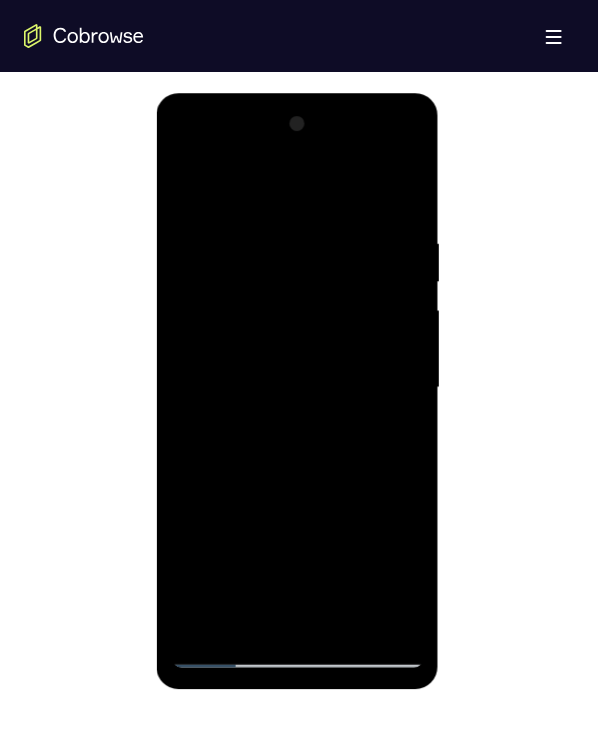 click at bounding box center [297, 387] 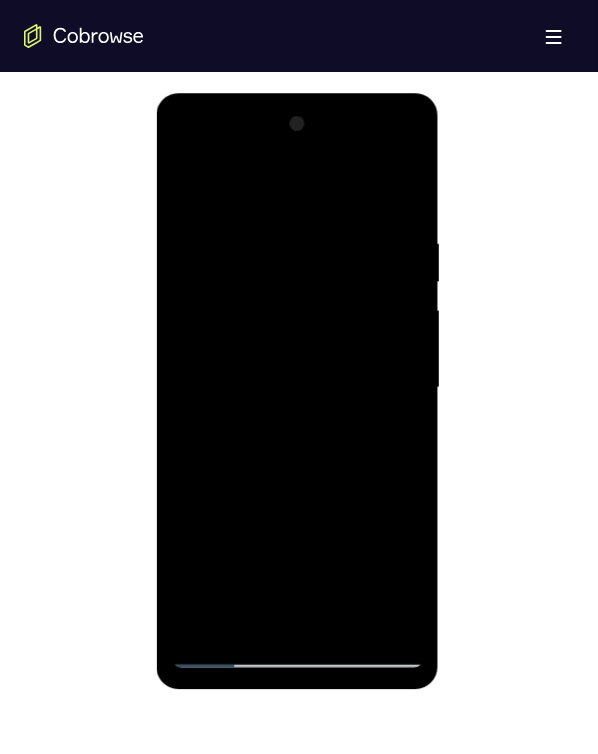 drag, startPoint x: 320, startPoint y: 420, endPoint x: 435, endPoint y: 464, distance: 123.13001 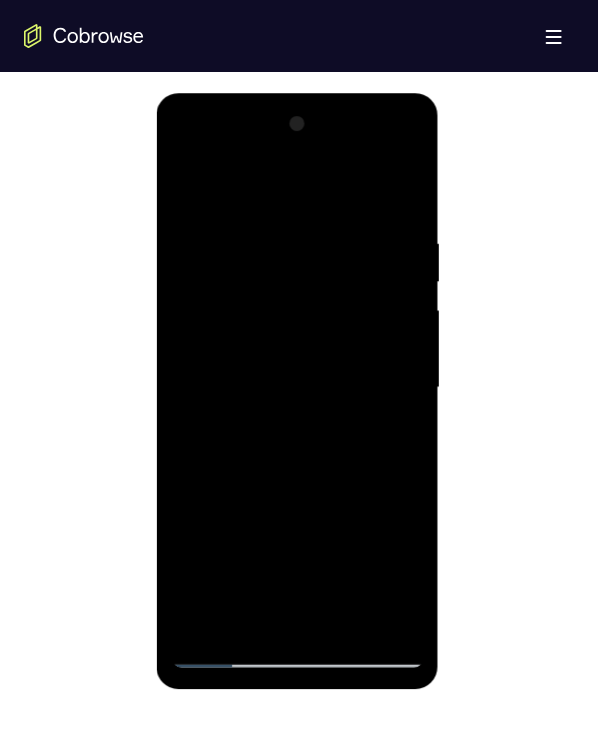click at bounding box center [297, 387] 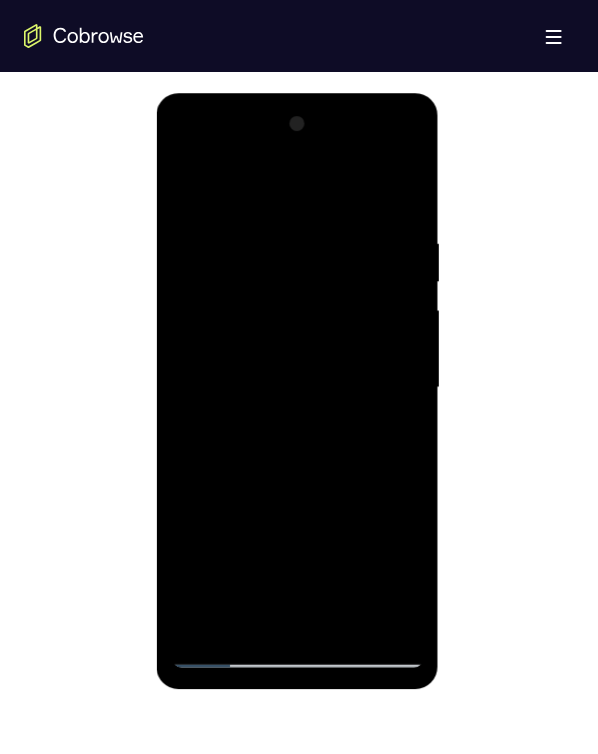 click at bounding box center [297, 387] 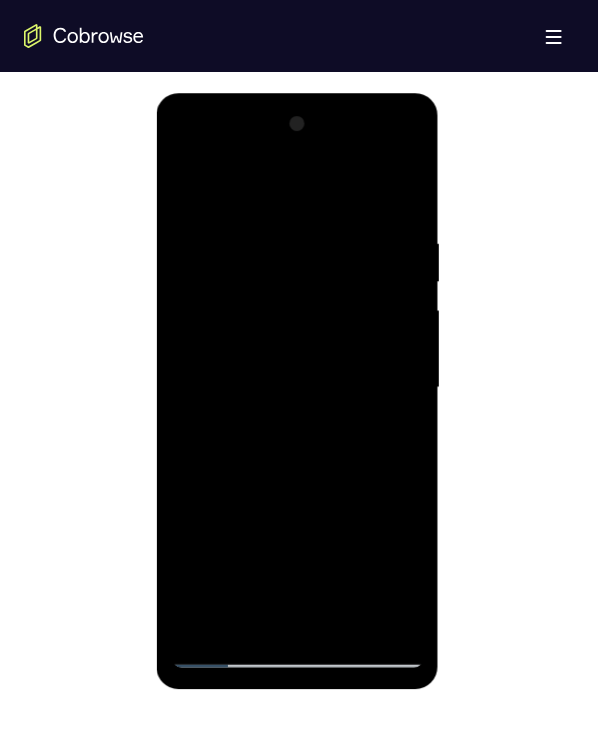 click at bounding box center (297, 387) 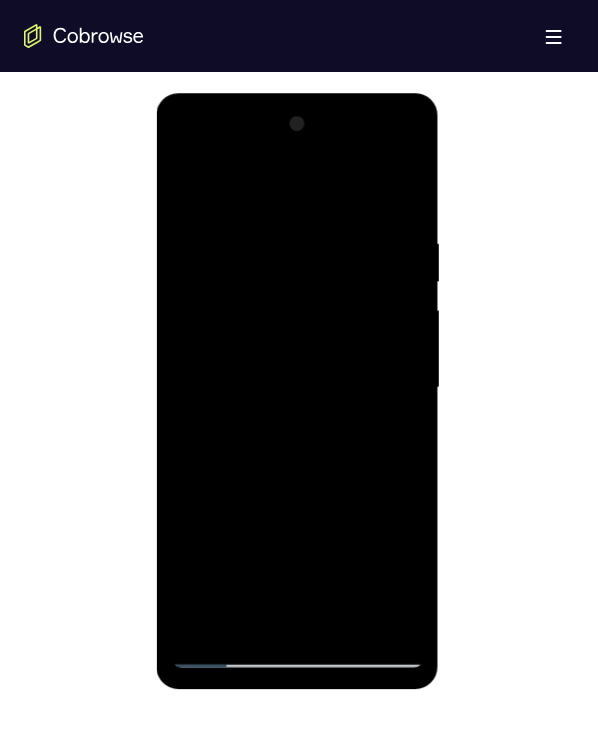 click at bounding box center [297, 387] 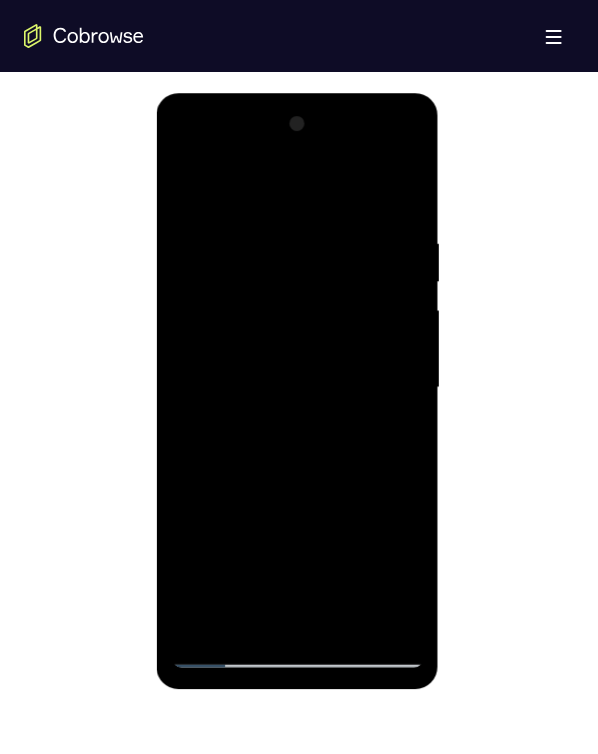 drag, startPoint x: 300, startPoint y: 536, endPoint x: 318, endPoint y: 517, distance: 26.172504 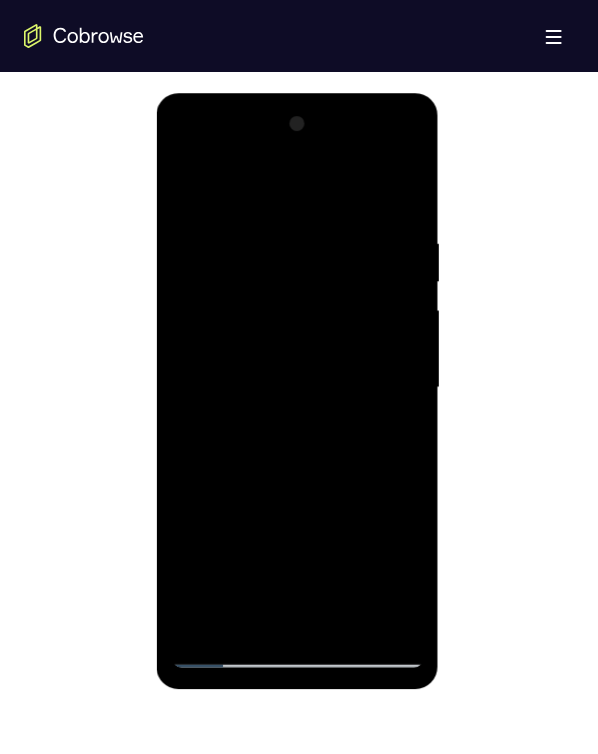 click at bounding box center (297, 387) 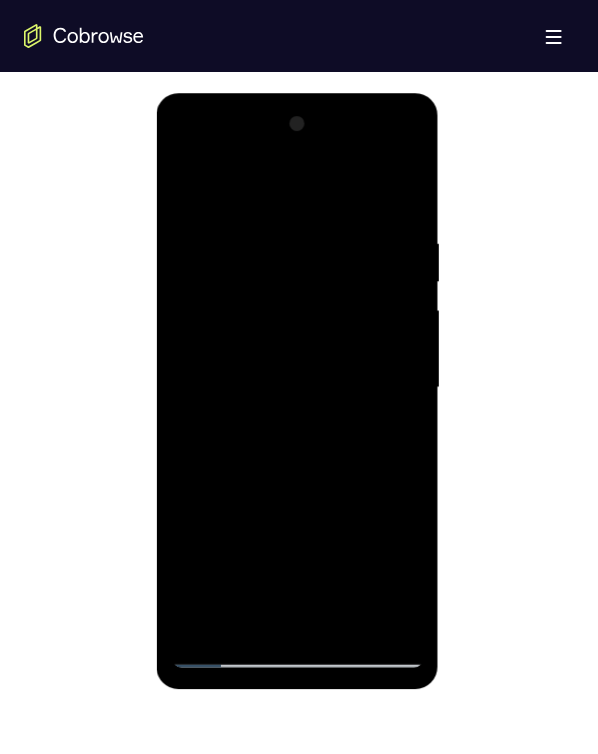 click at bounding box center [297, 387] 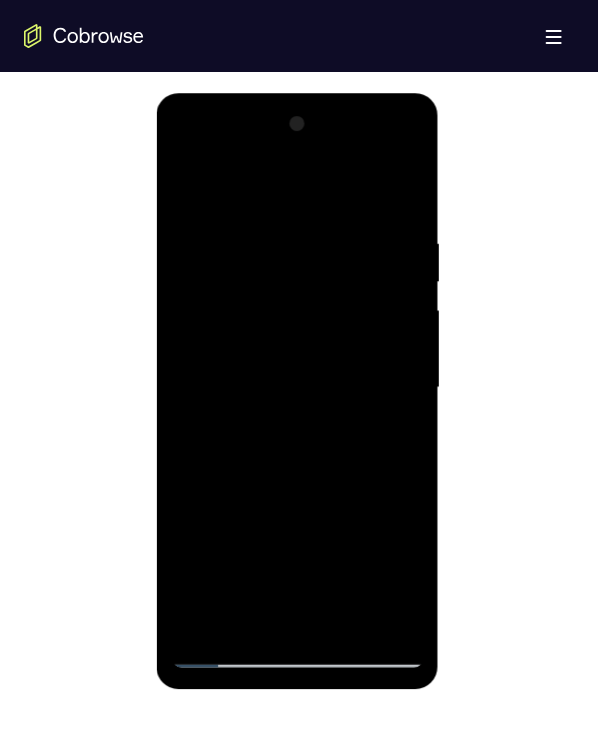 click at bounding box center [297, 387] 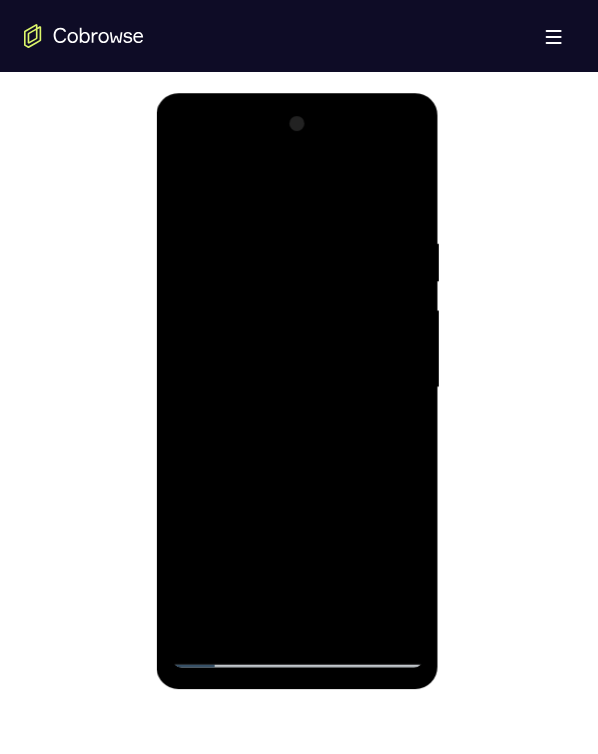 click at bounding box center (297, 387) 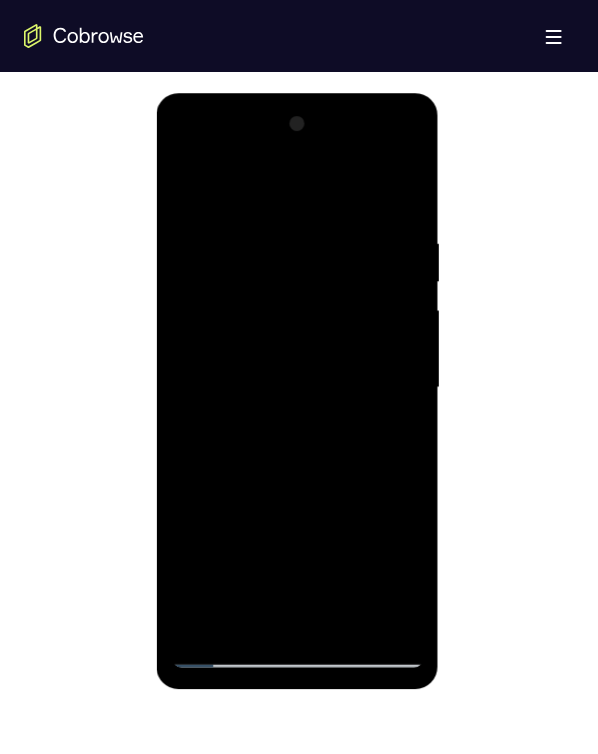 click at bounding box center [297, 387] 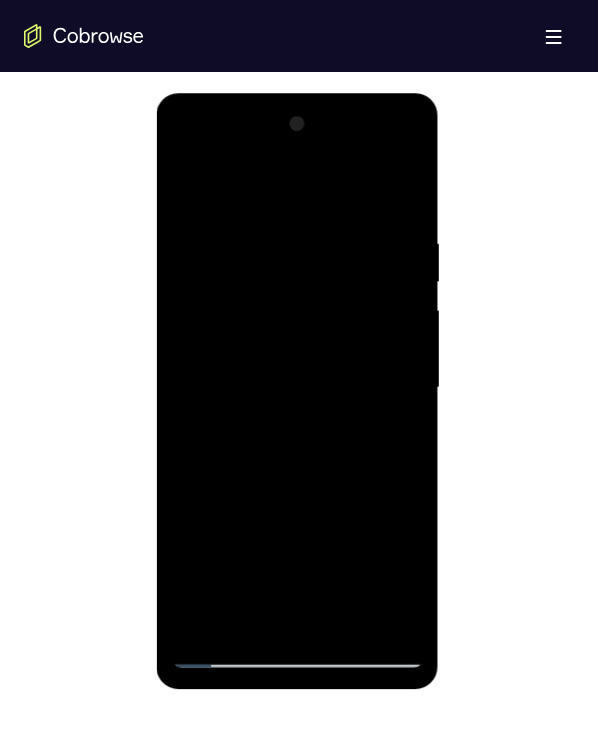 click at bounding box center [297, 387] 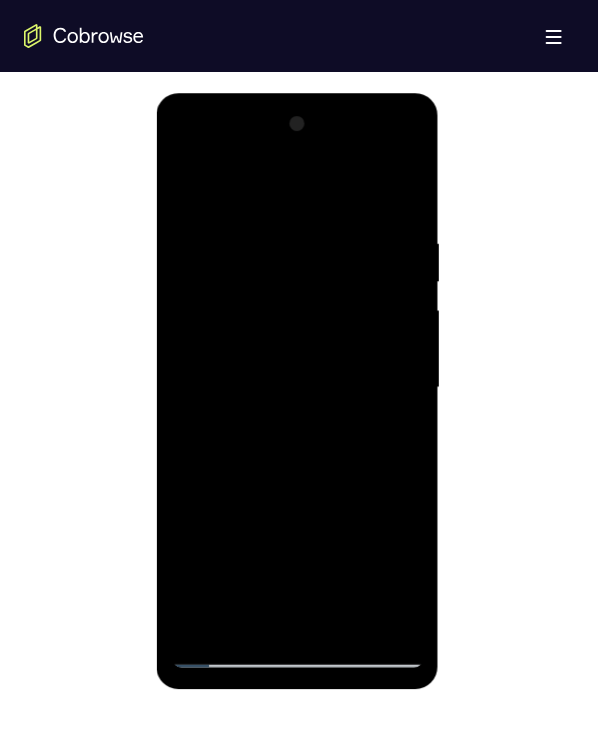 drag, startPoint x: 287, startPoint y: 360, endPoint x: 300, endPoint y: 363, distance: 13.341664 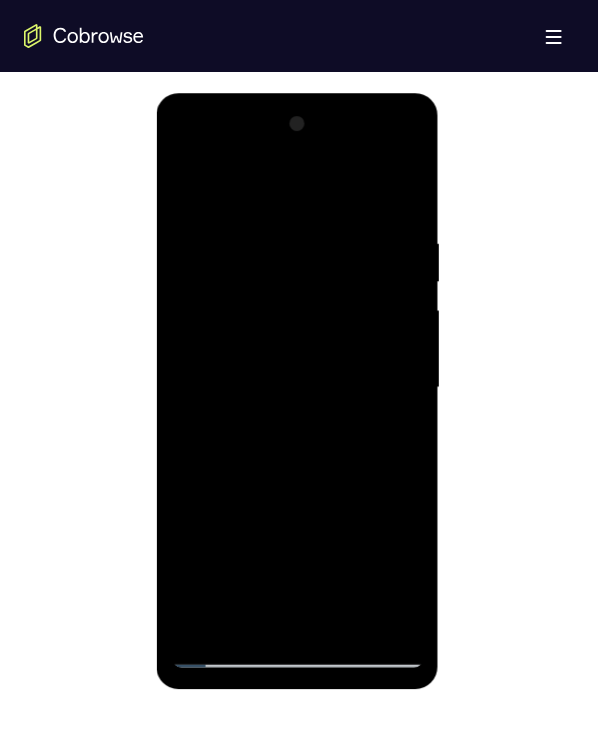click at bounding box center (297, 387) 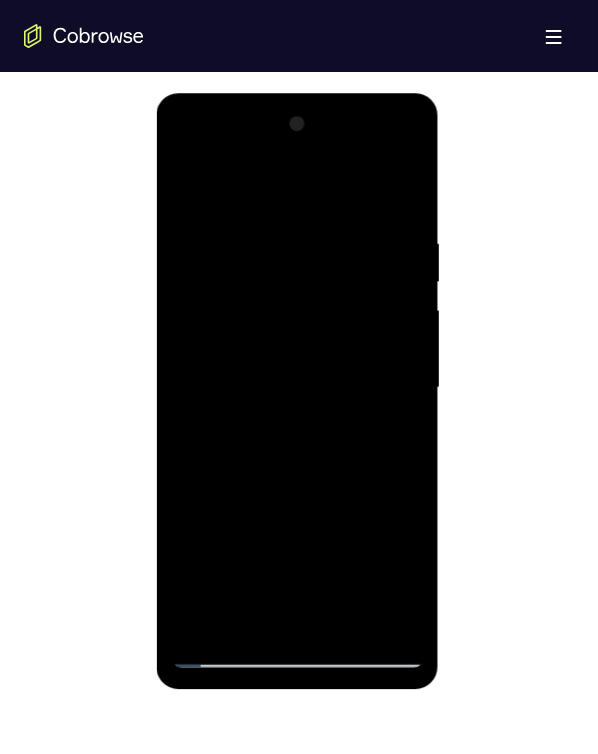 click at bounding box center [297, 387] 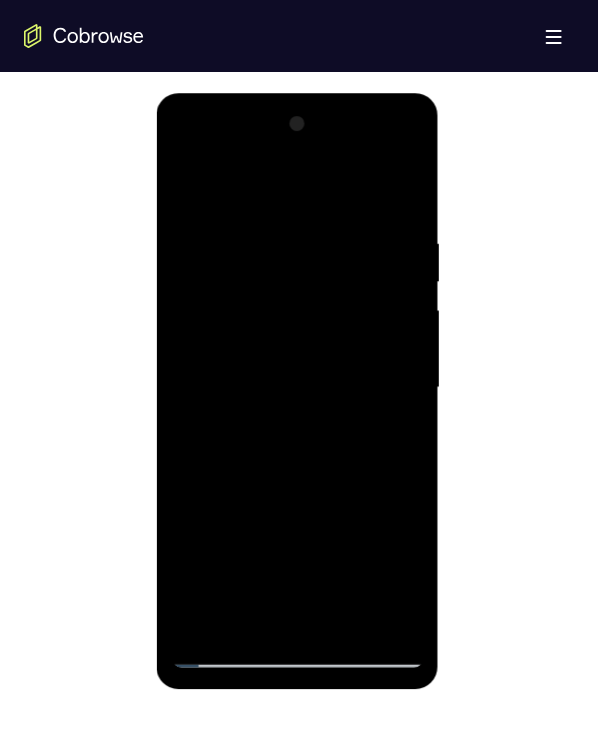 click at bounding box center [297, 387] 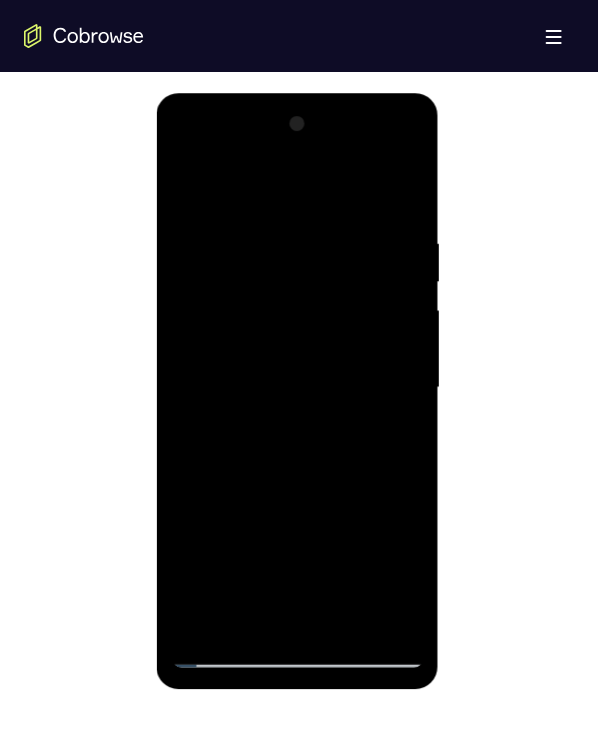 click at bounding box center (297, 387) 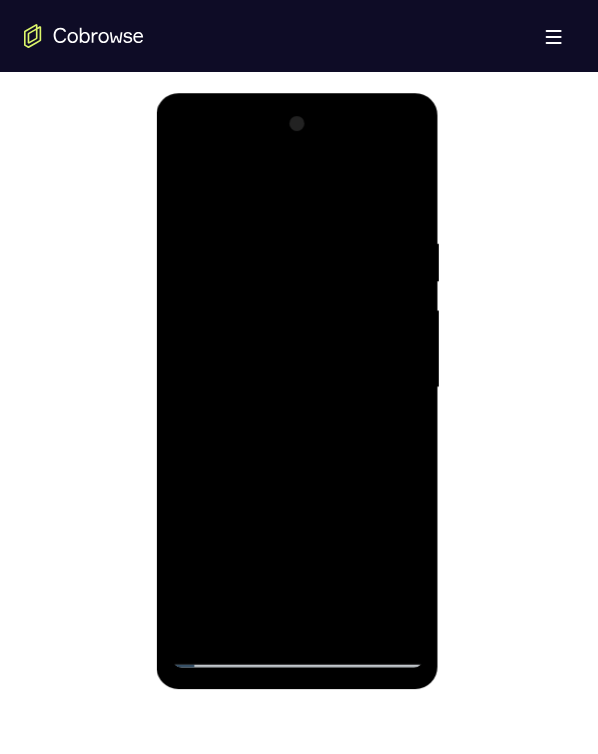 click at bounding box center [297, 387] 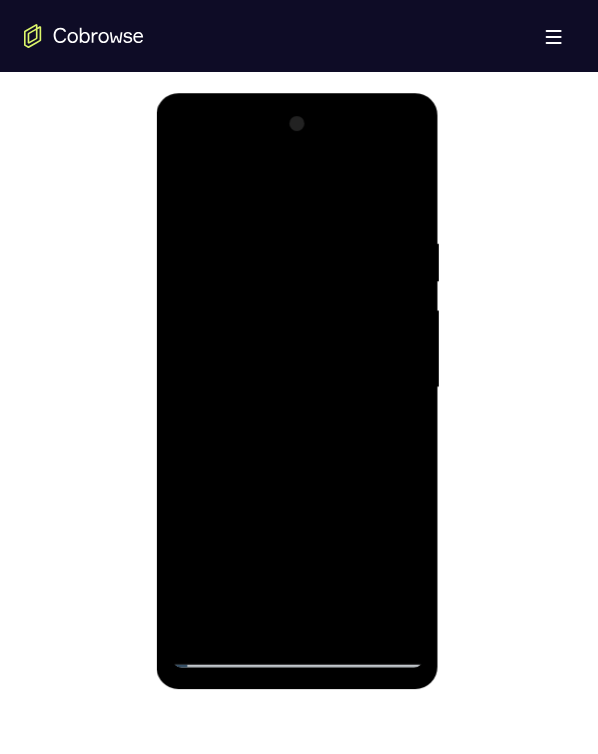 click at bounding box center (297, 387) 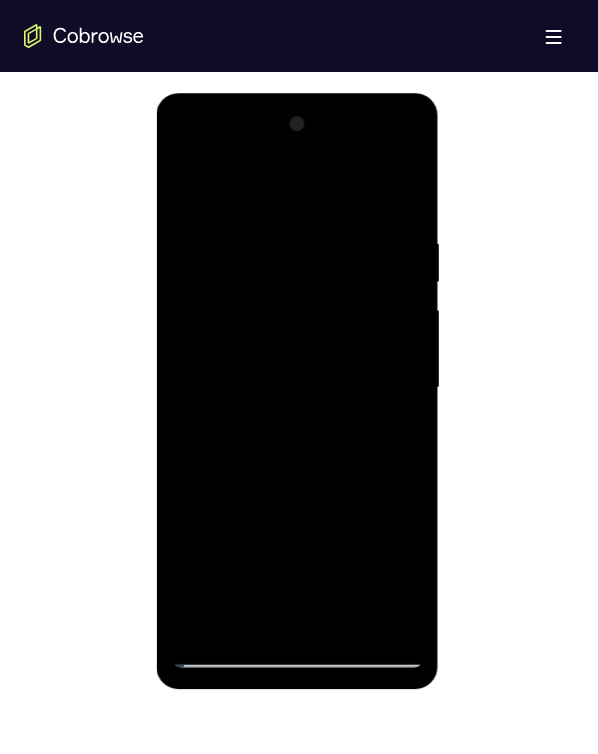click at bounding box center [297, 387] 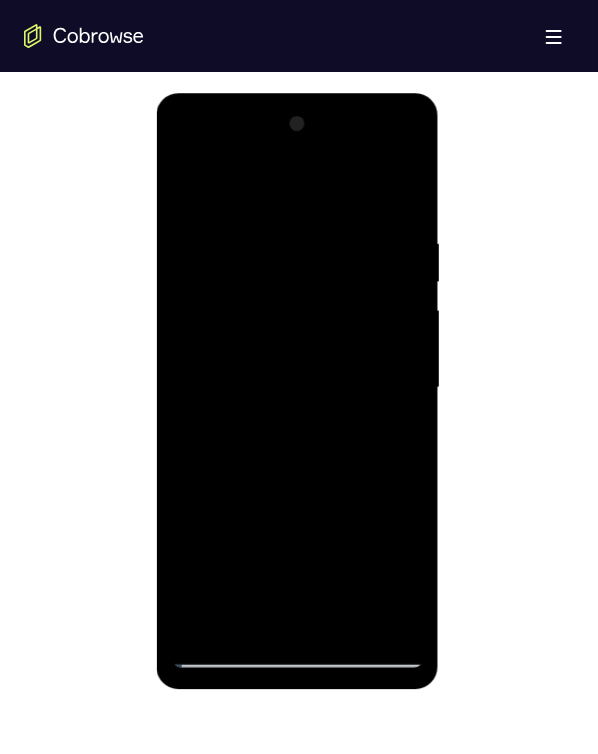 click at bounding box center (297, 387) 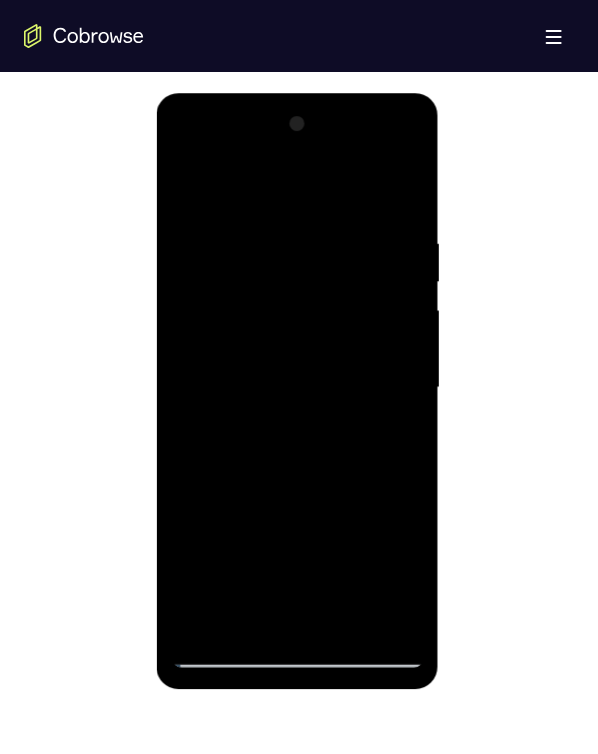 click at bounding box center [297, 387] 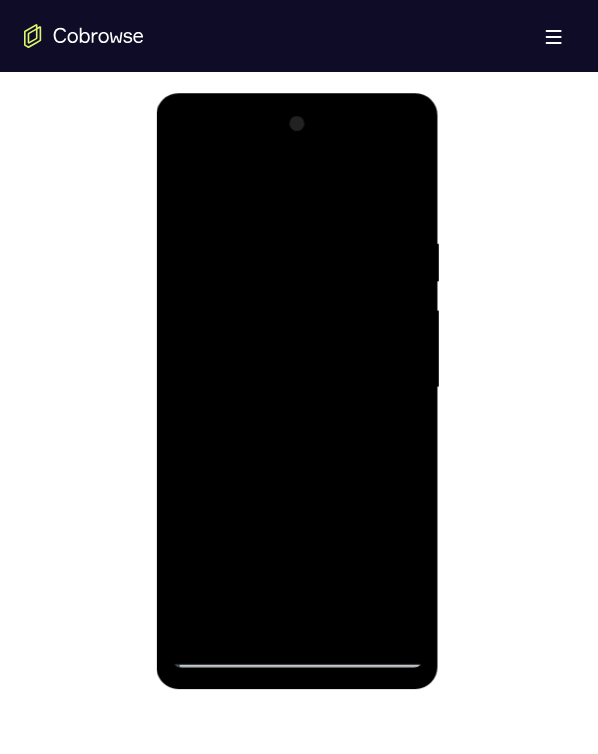 drag, startPoint x: 308, startPoint y: 282, endPoint x: 309, endPoint y: 268, distance: 14.035668 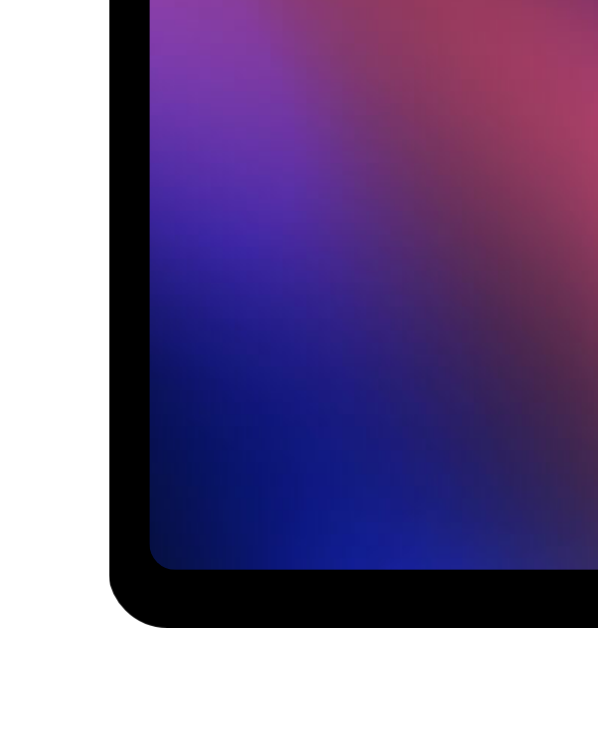 scroll, scrollTop: 999, scrollLeft: 0, axis: vertical 